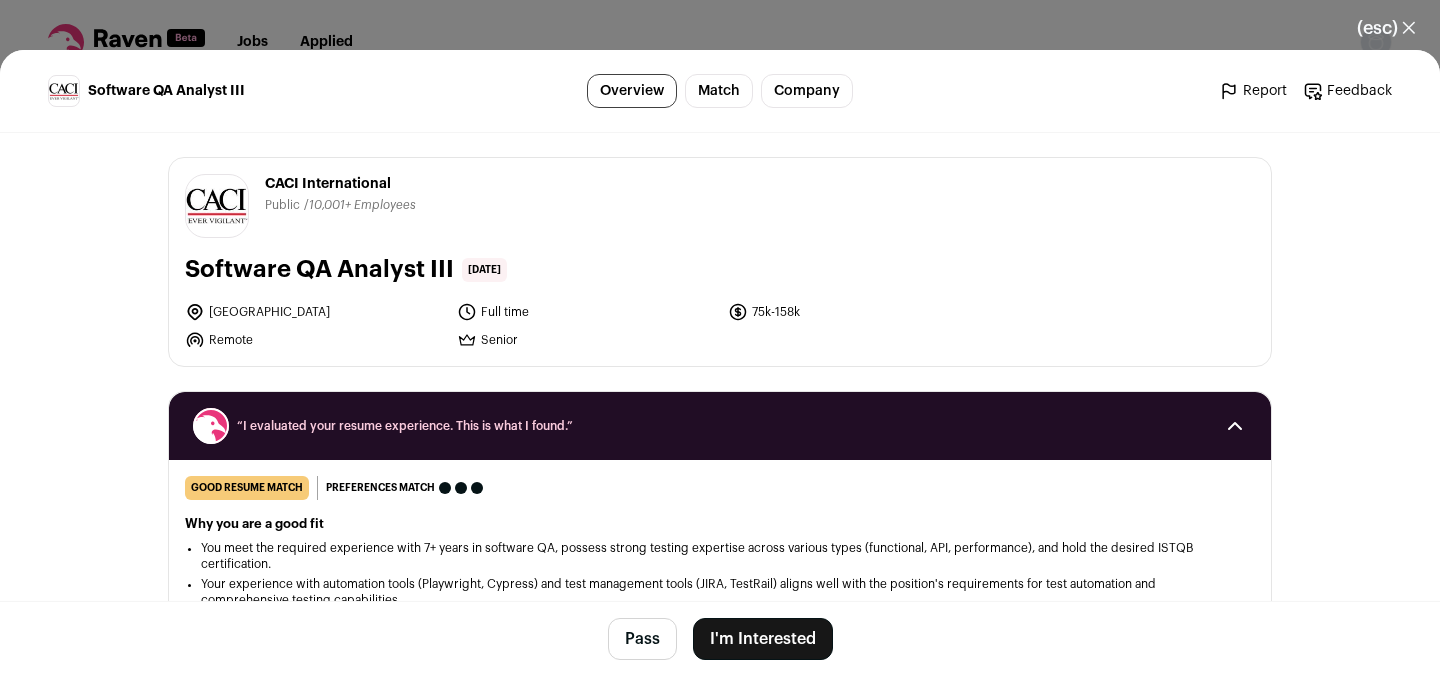 scroll, scrollTop: 0, scrollLeft: 0, axis: both 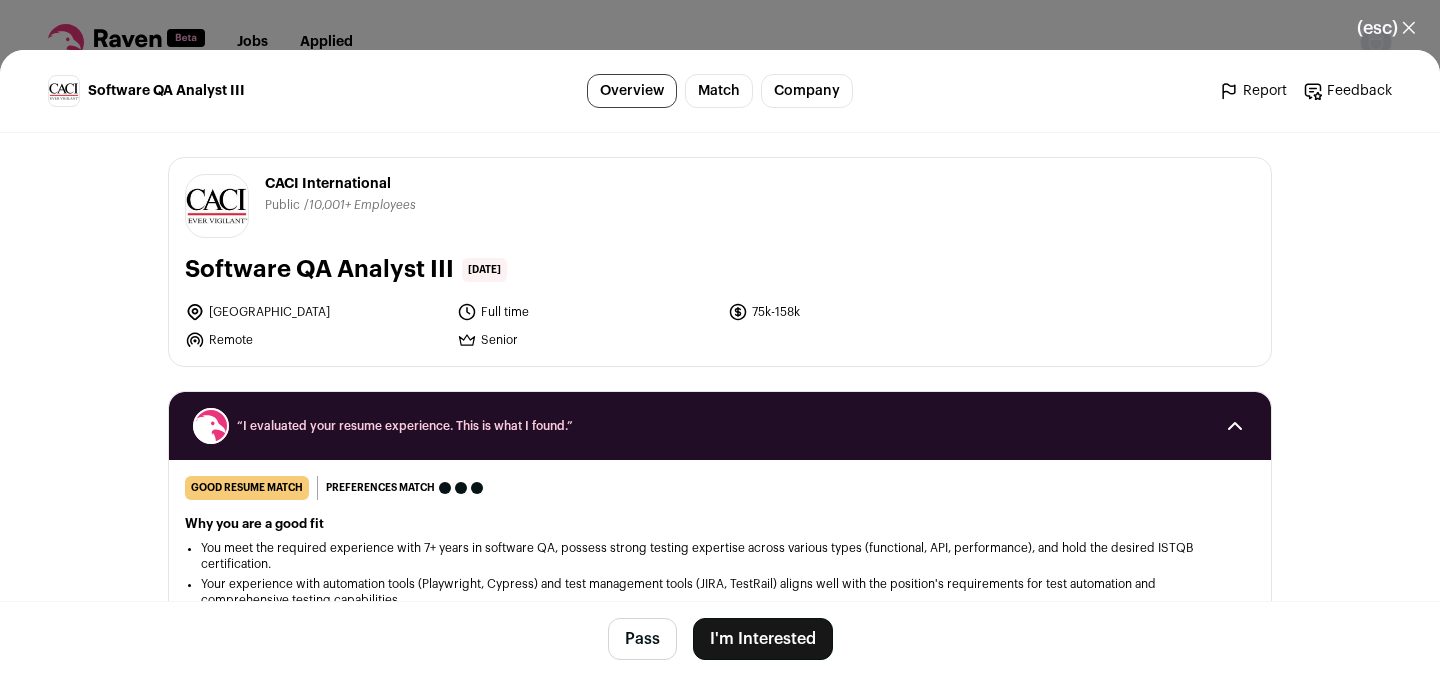 click on "(esc) ✕" at bounding box center (1386, 28) 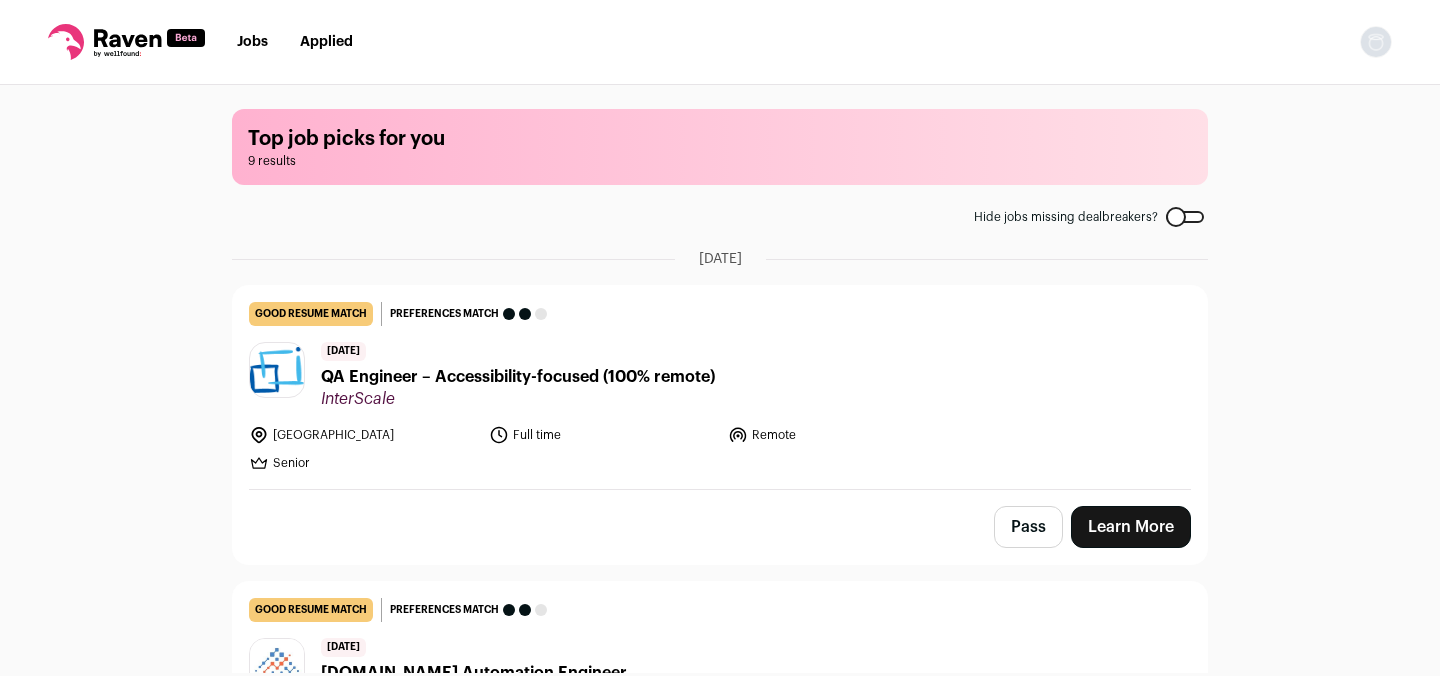 click at bounding box center (1376, 42) 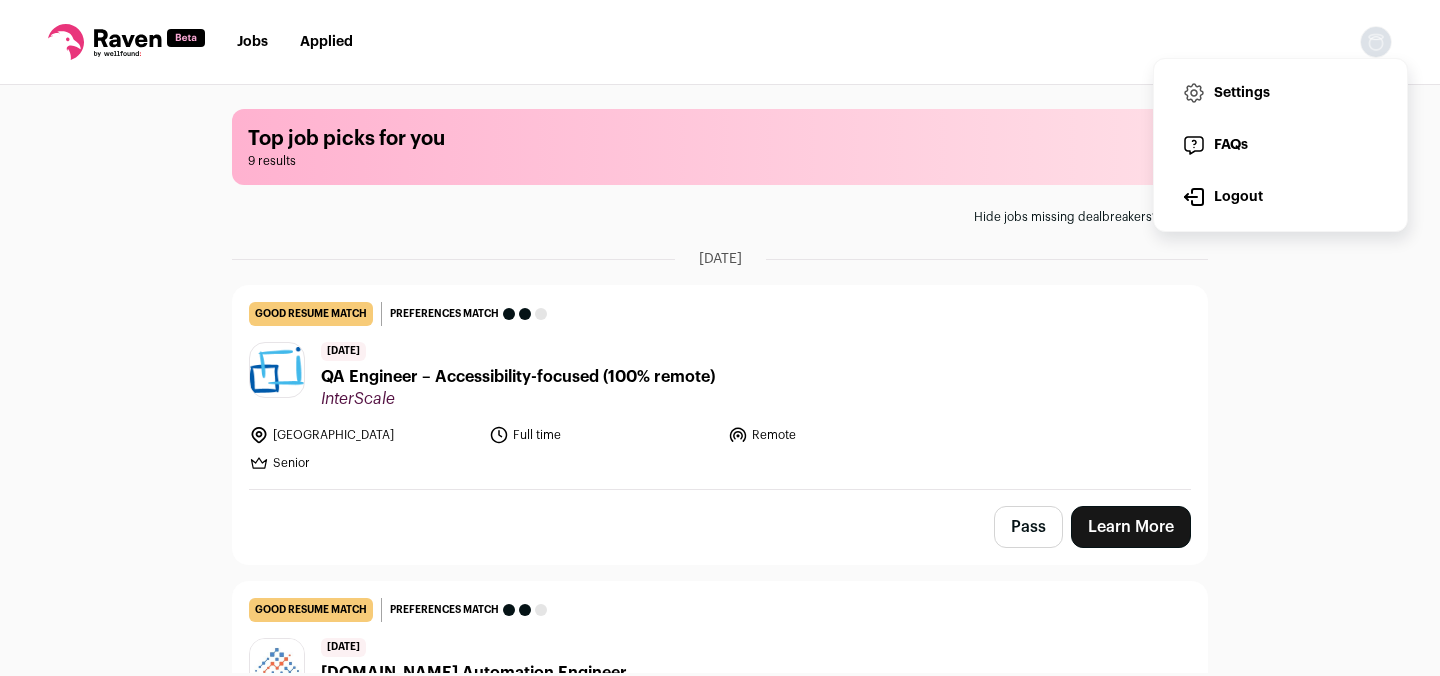 click on "Settings" at bounding box center [1280, 93] 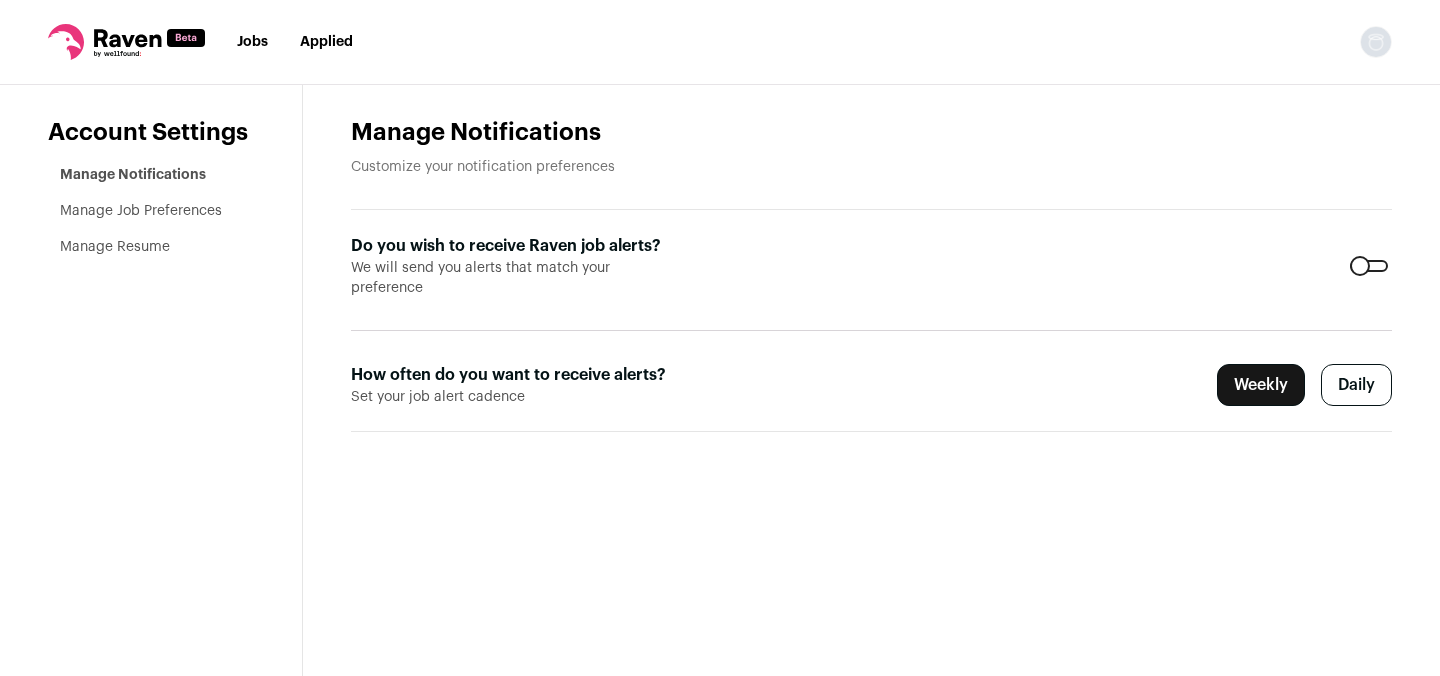 click on "Manage Resume" at bounding box center [115, 247] 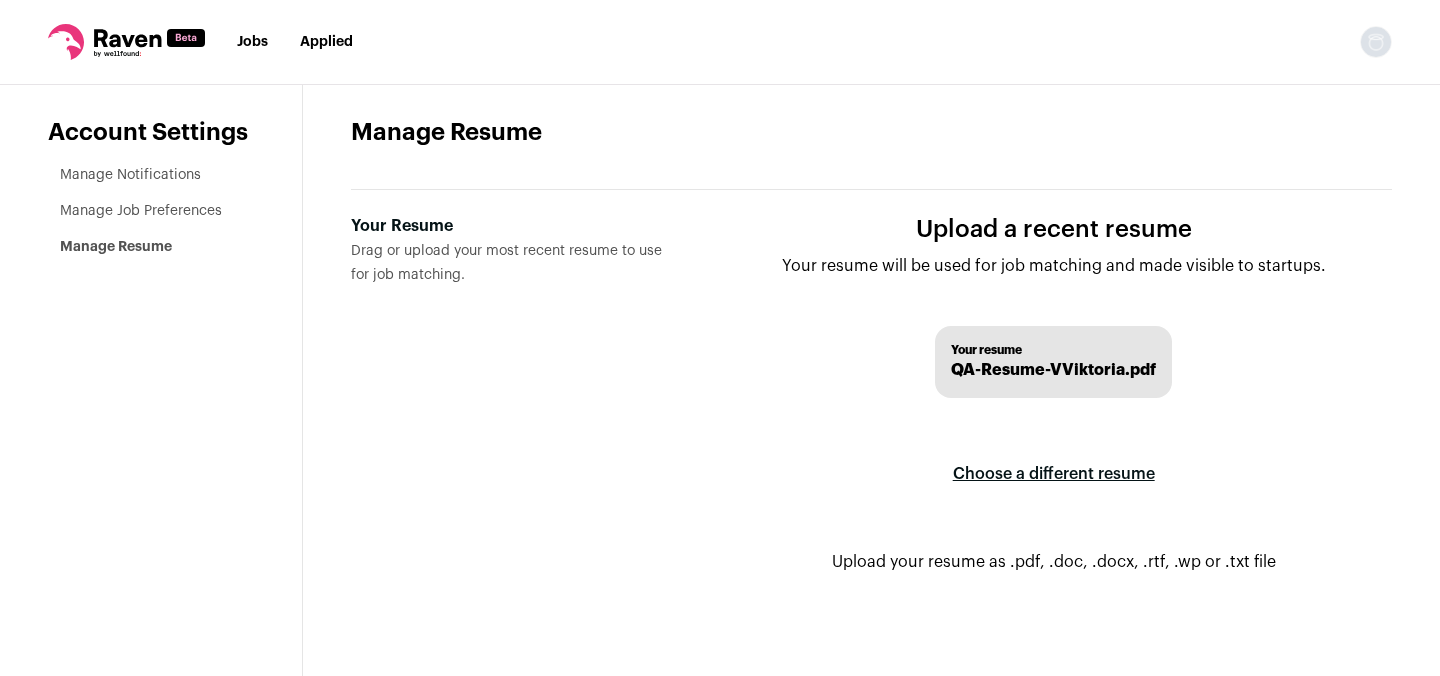 click on "Choose a different resume" at bounding box center (1054, 474) 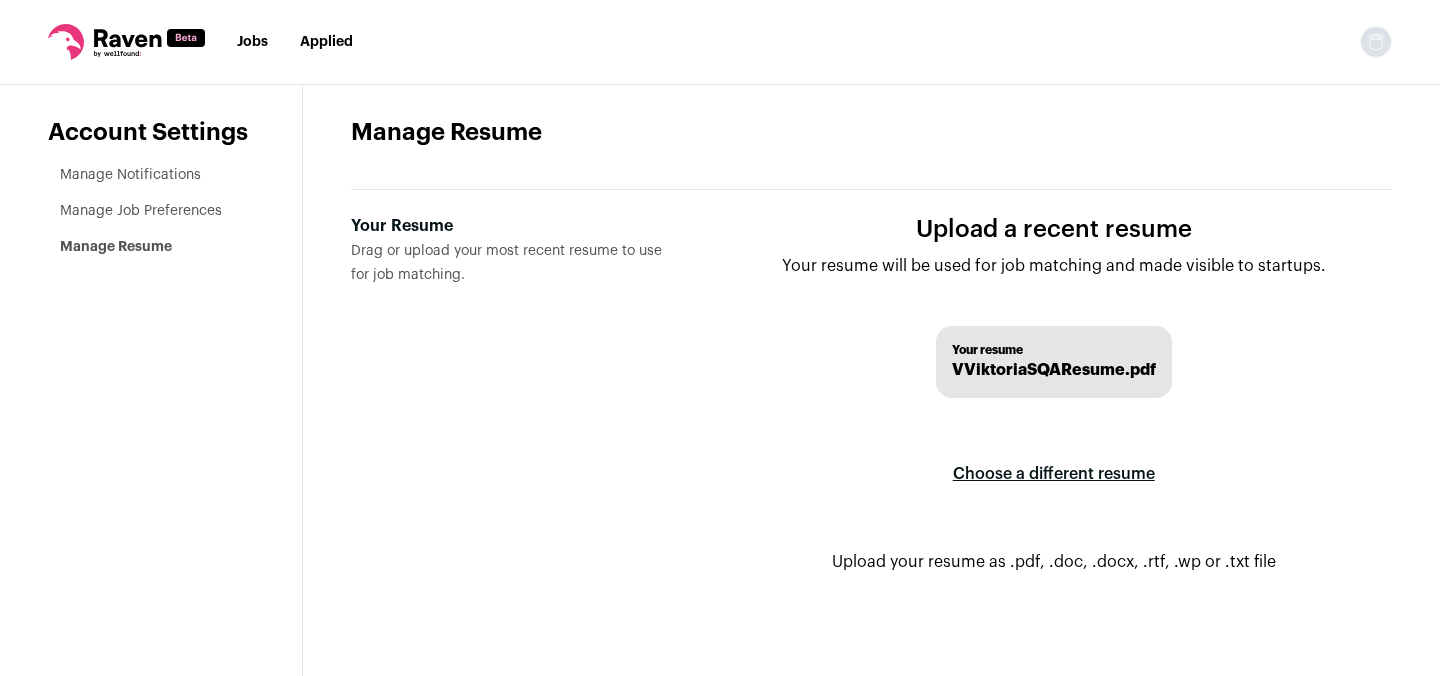 scroll, scrollTop: 0, scrollLeft: 0, axis: both 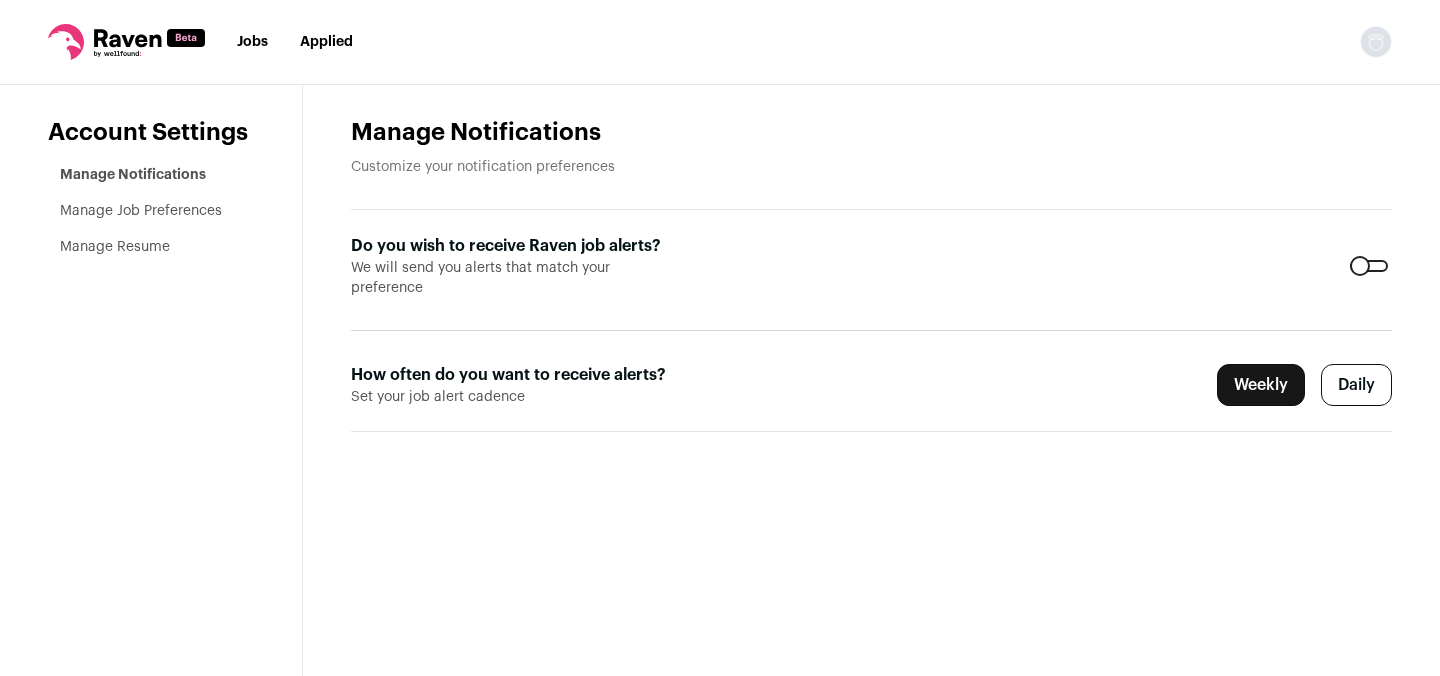 click on "Daily" at bounding box center (1356, 385) 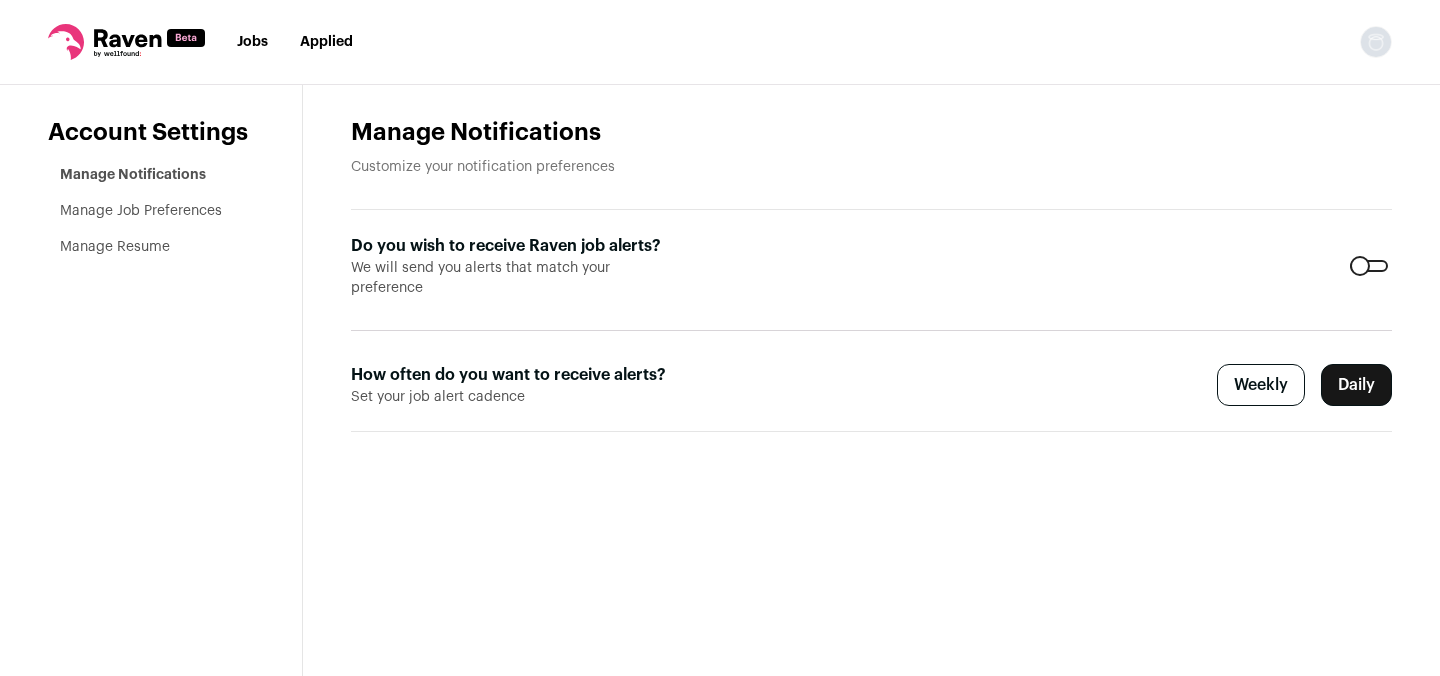 scroll, scrollTop: 0, scrollLeft: 0, axis: both 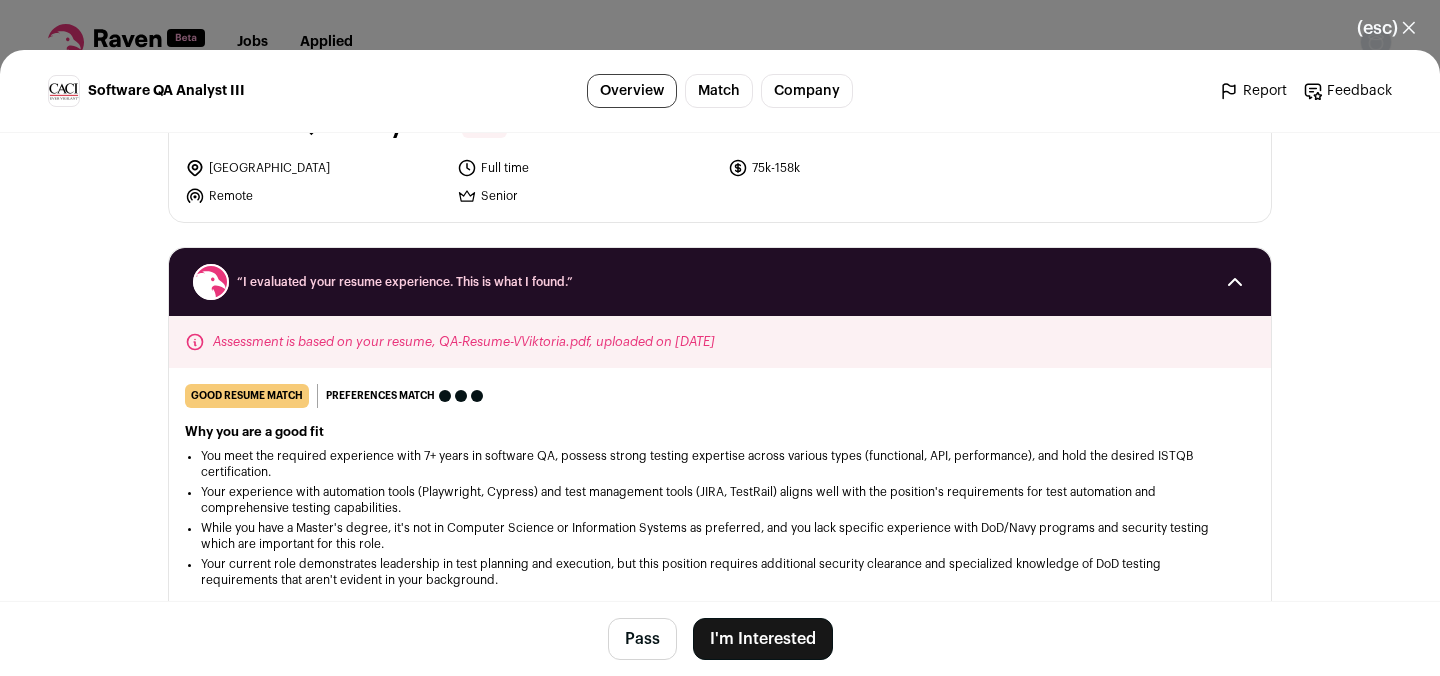click on "I'm Interested" at bounding box center [763, 639] 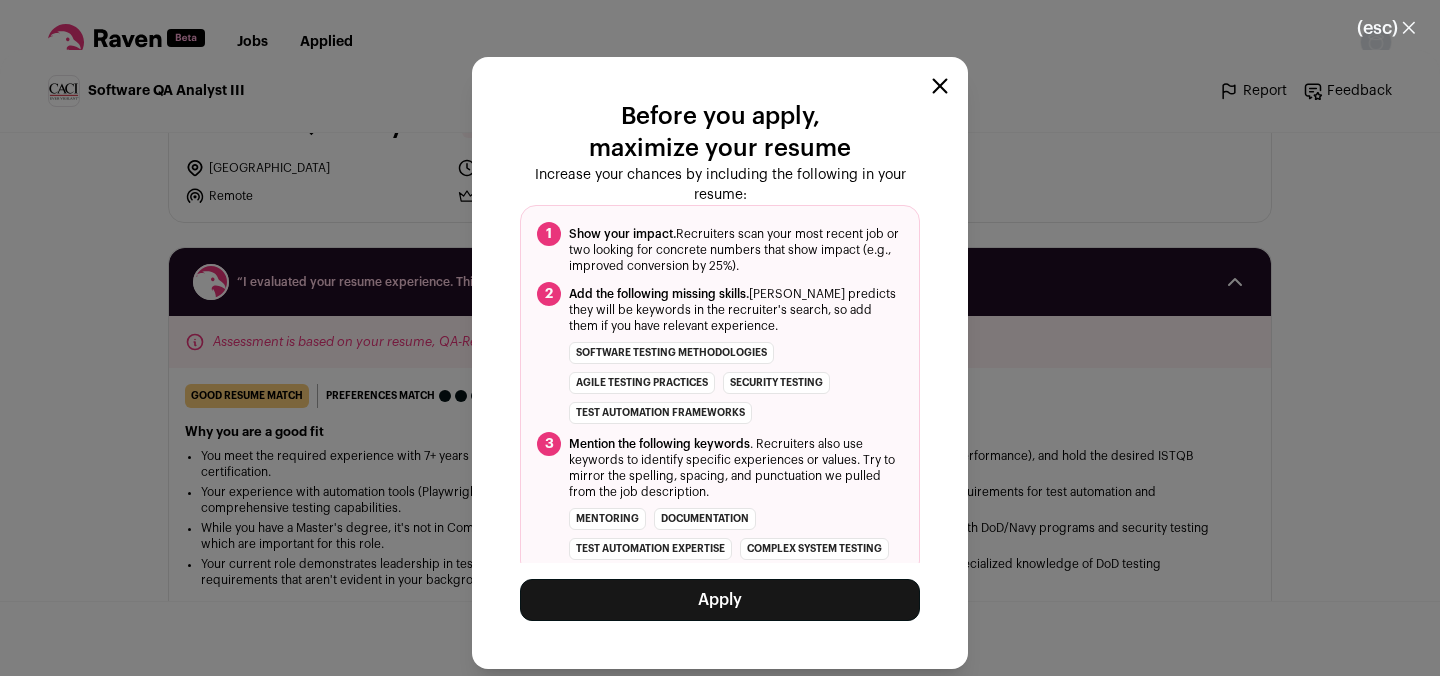 scroll, scrollTop: 139, scrollLeft: 0, axis: vertical 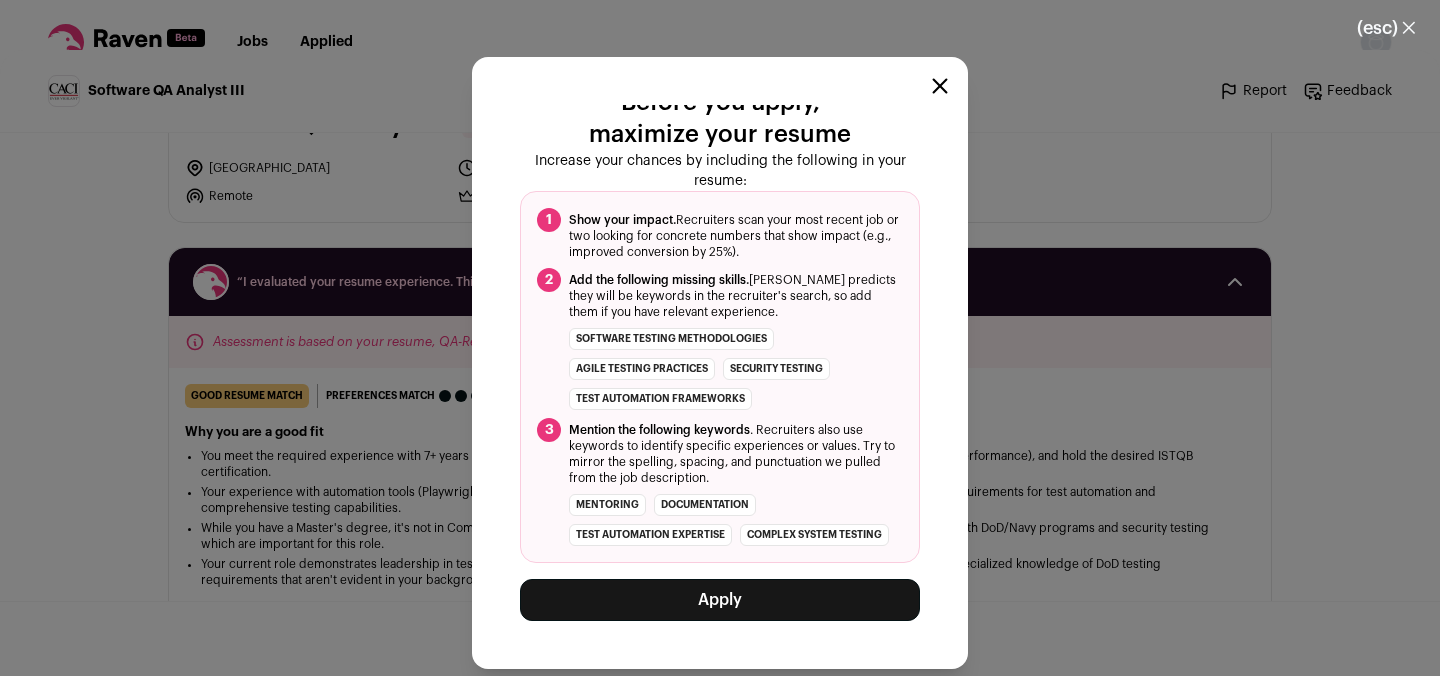 click on "Apply" at bounding box center (720, 600) 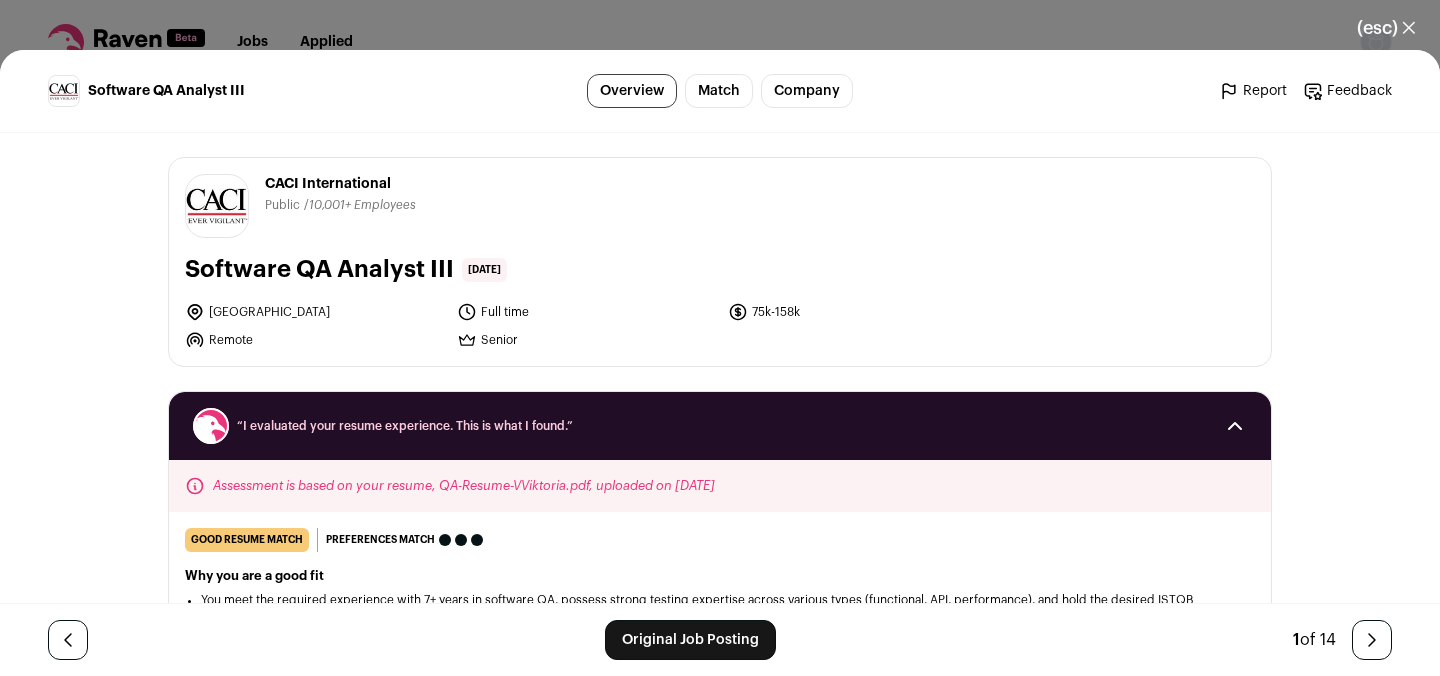 scroll, scrollTop: 0, scrollLeft: 0, axis: both 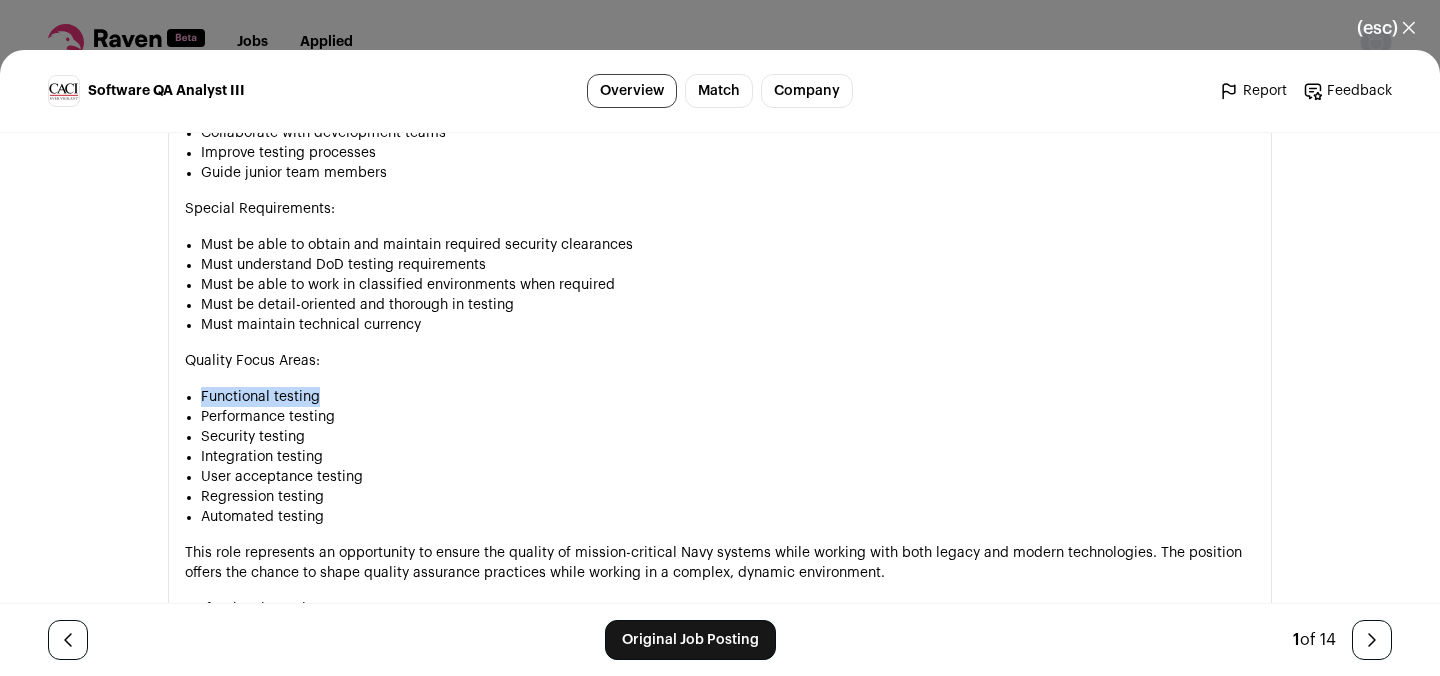 drag, startPoint x: 313, startPoint y: 385, endPoint x: 204, endPoint y: 389, distance: 109.07337 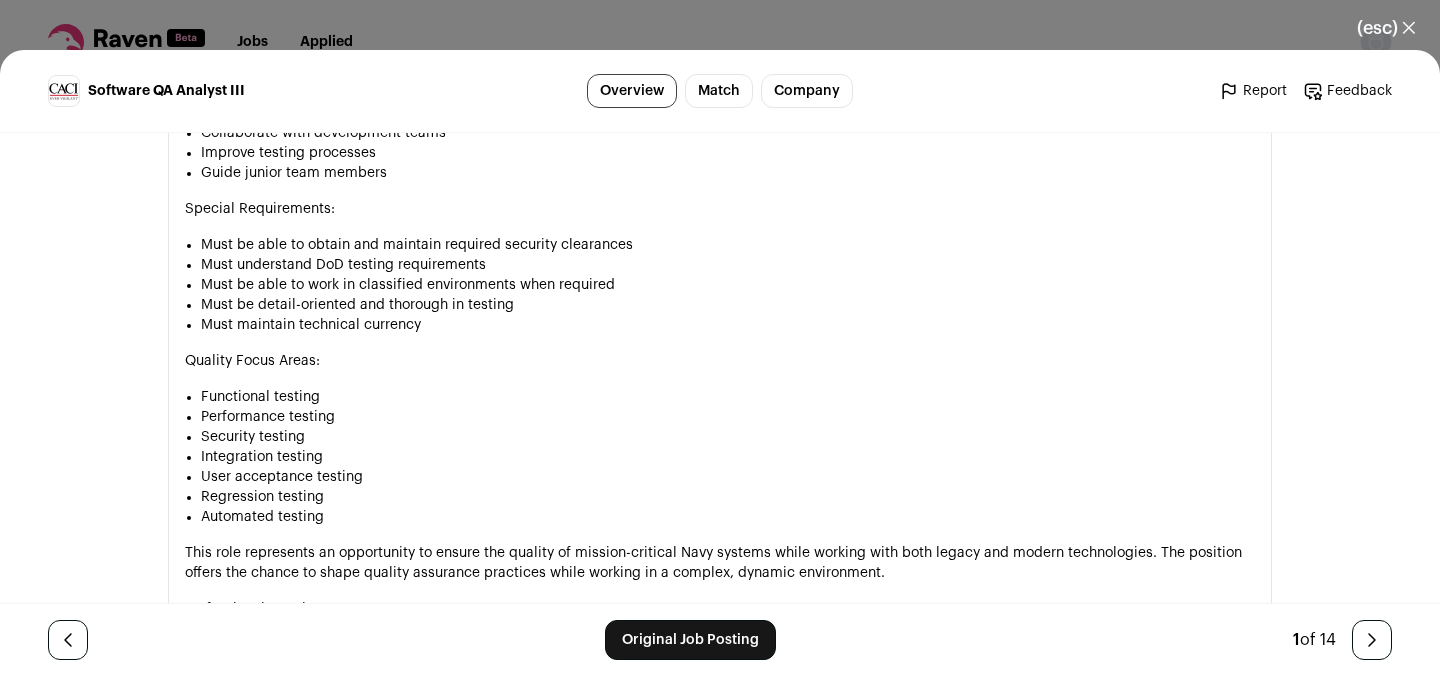 click on "Functional testing" at bounding box center [728, 397] 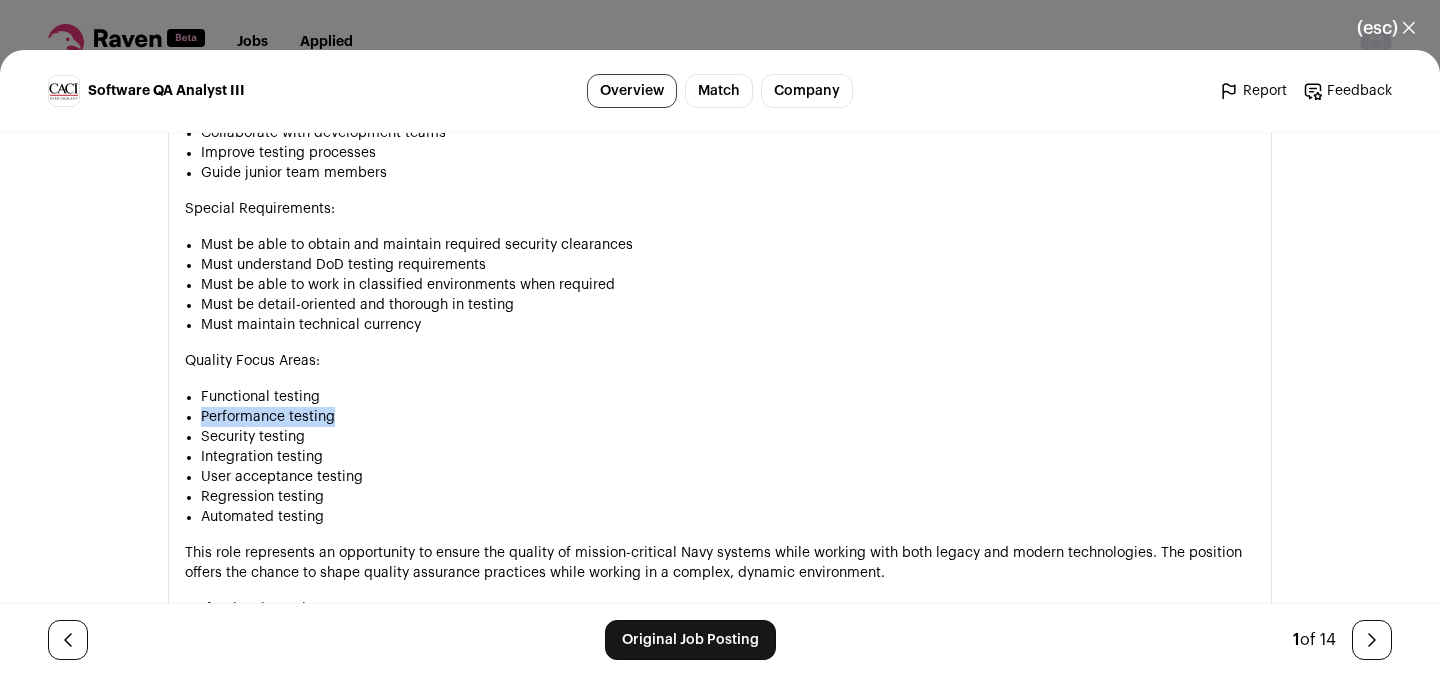 drag, startPoint x: 329, startPoint y: 397, endPoint x: 203, endPoint y: 405, distance: 126.253716 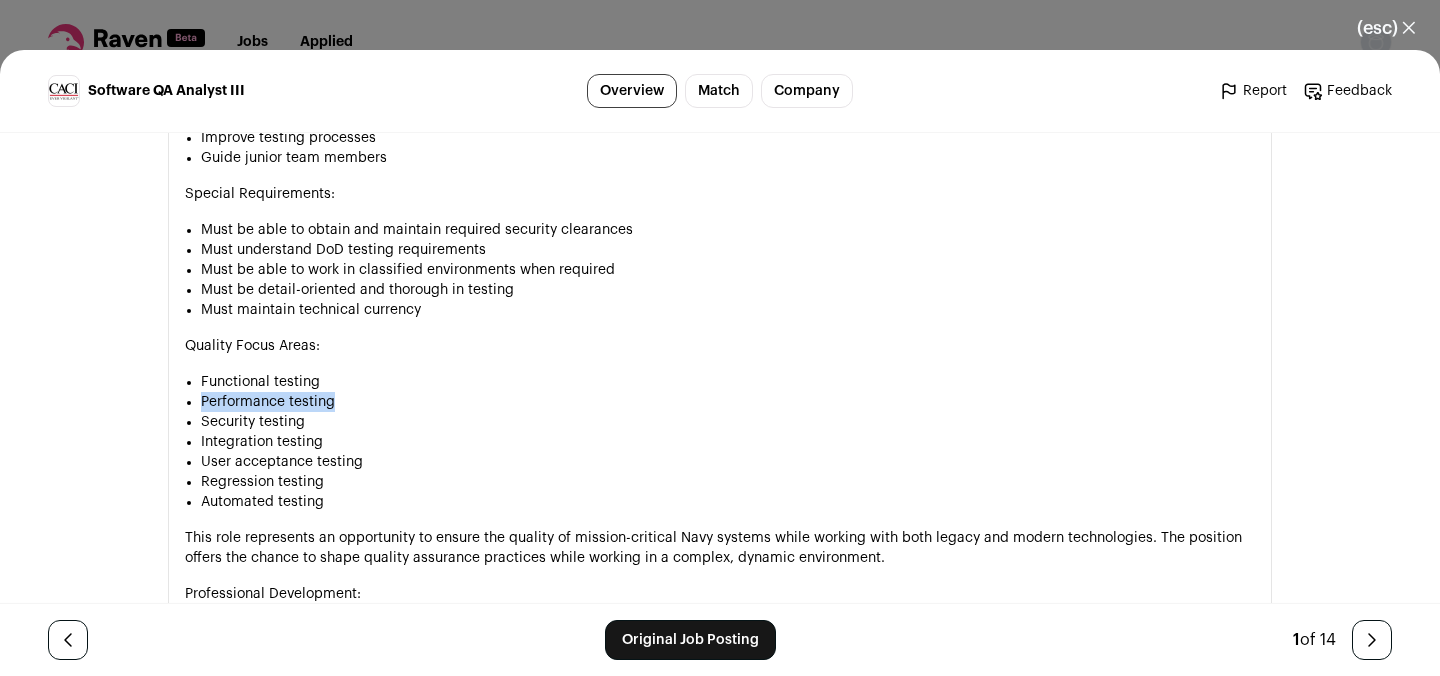 scroll, scrollTop: 2816, scrollLeft: 0, axis: vertical 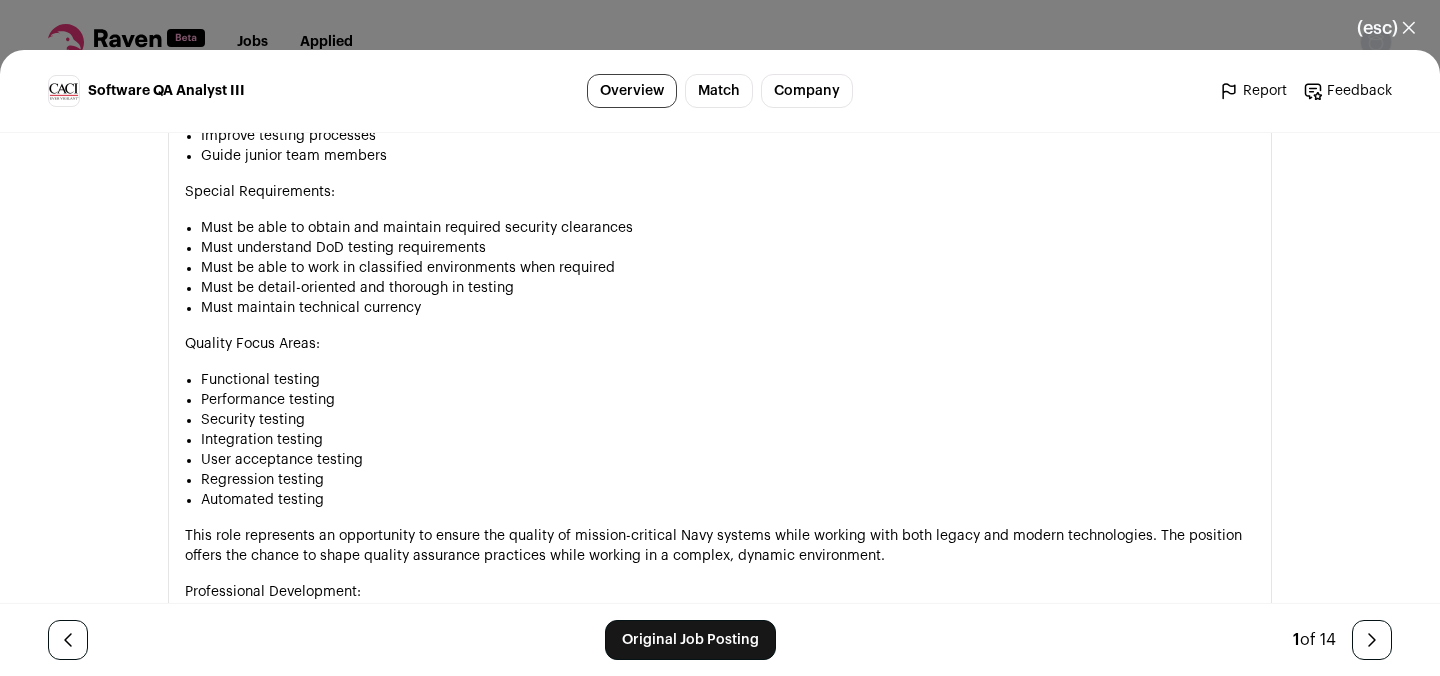 click on "Security testing" at bounding box center (728, 420) 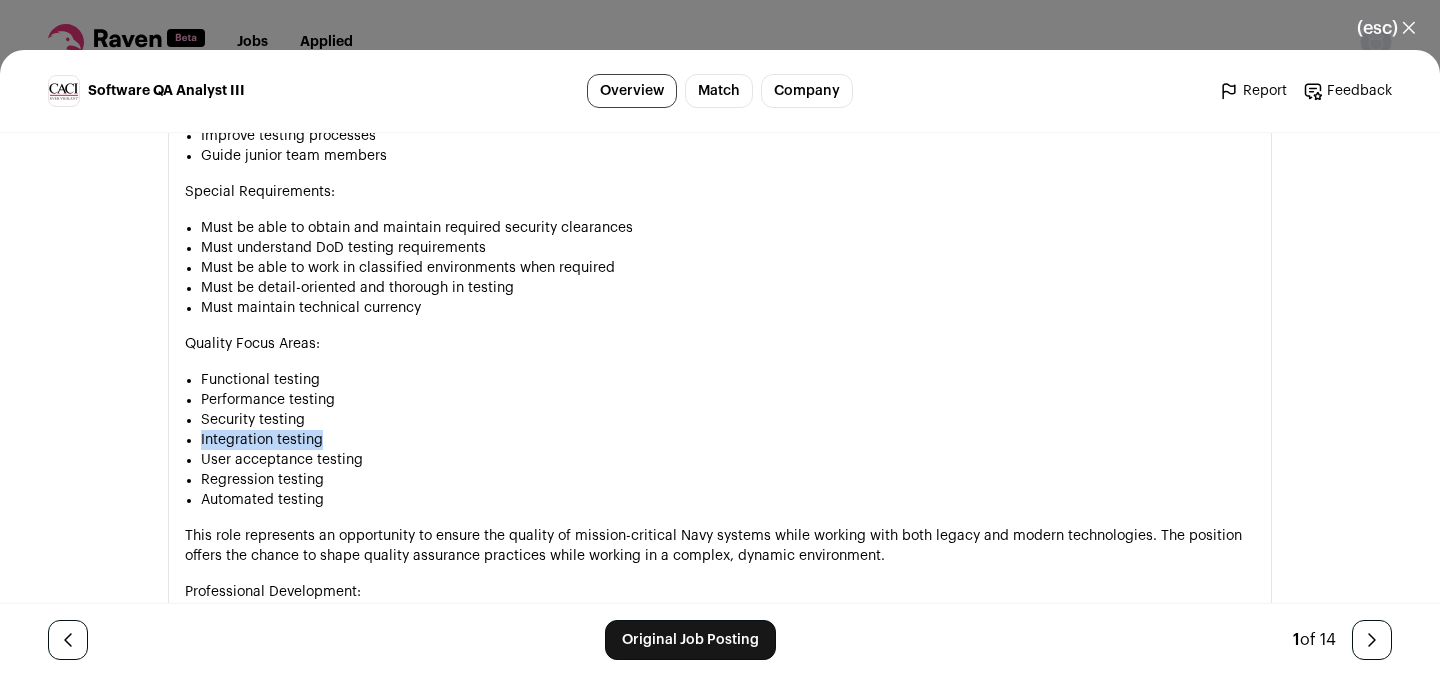 drag, startPoint x: 202, startPoint y: 423, endPoint x: 321, endPoint y: 418, distance: 119.104996 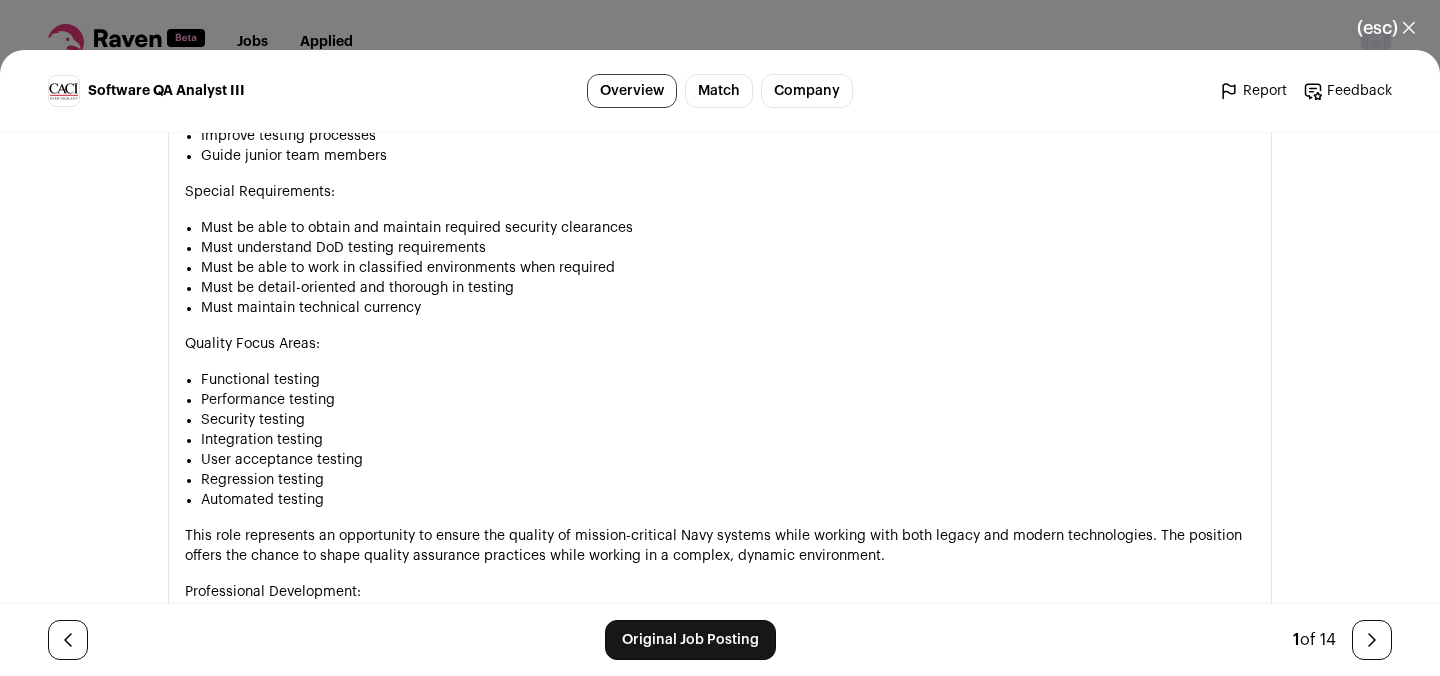 click on "Functional testing" at bounding box center [728, 380] 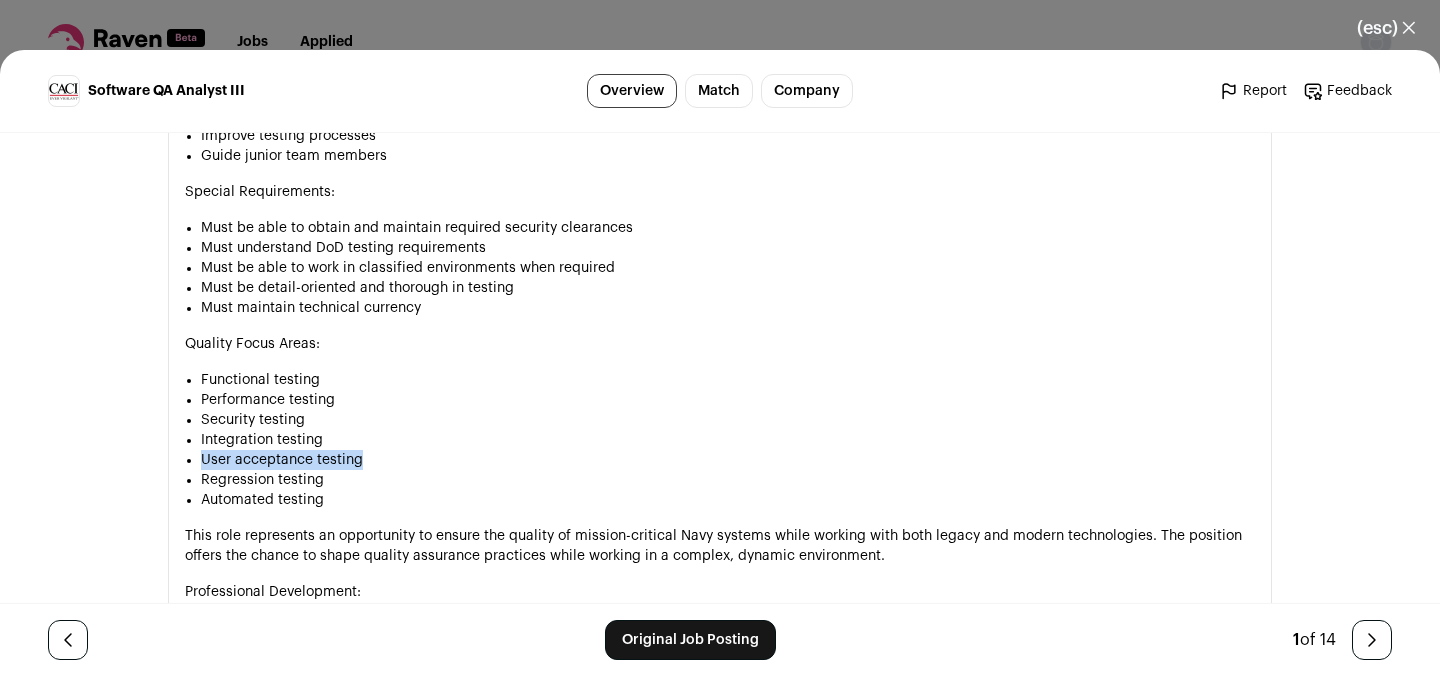 drag, startPoint x: 350, startPoint y: 448, endPoint x: 198, endPoint y: 445, distance: 152.0296 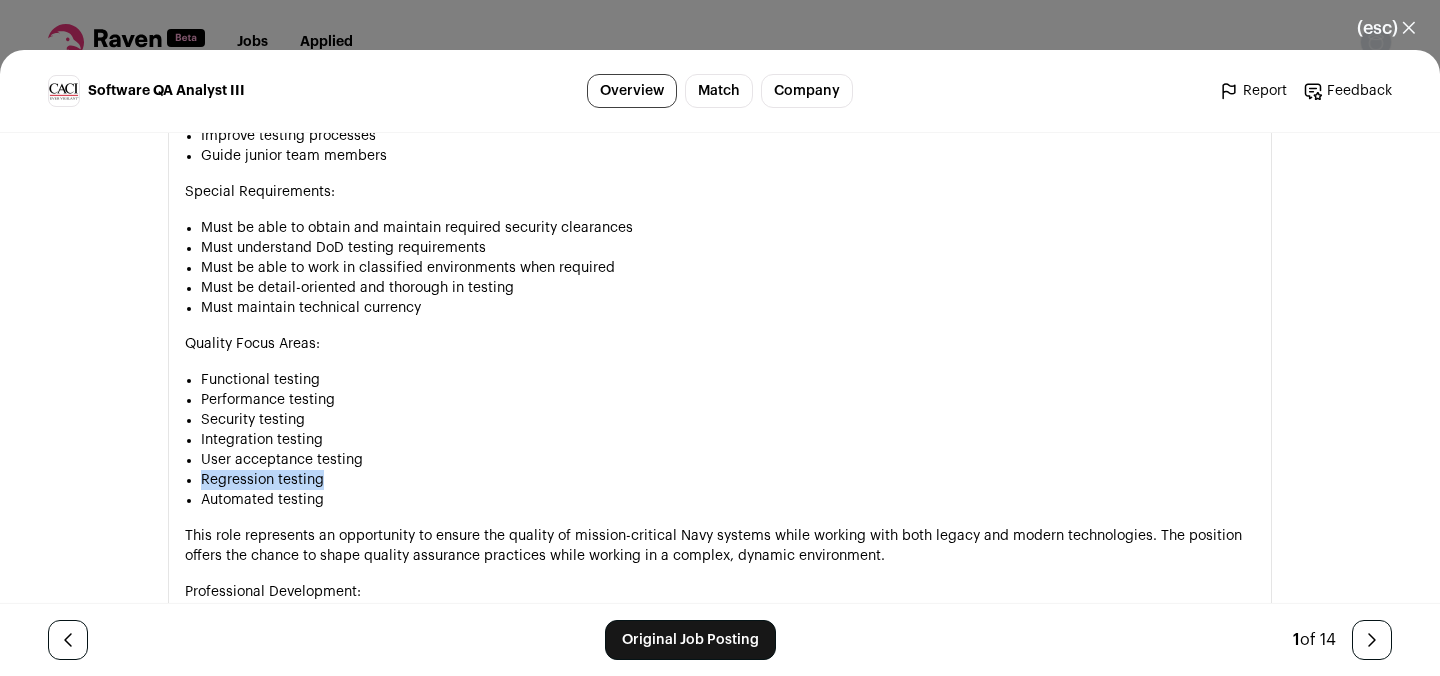 drag, startPoint x: 321, startPoint y: 469, endPoint x: 200, endPoint y: 462, distance: 121.20231 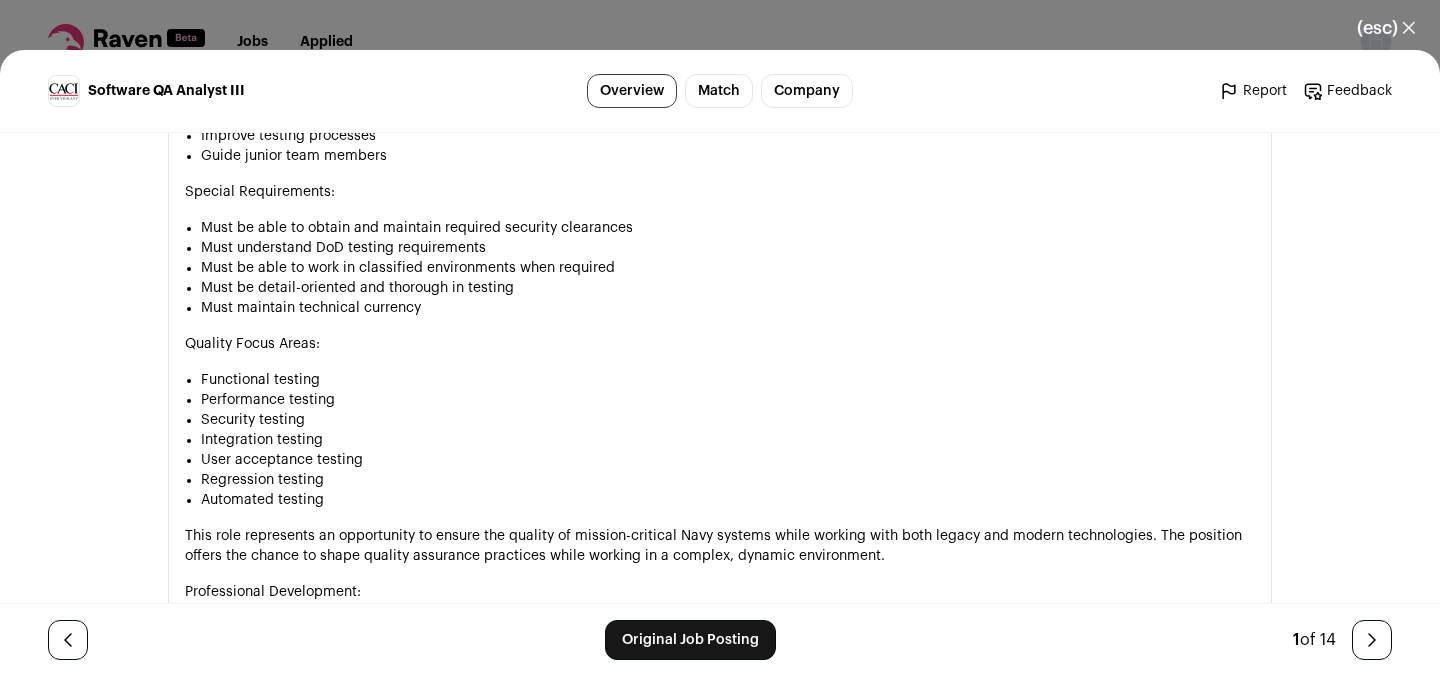 click on "Software QA Analyst III
Job Category: Engineering
Time Type: Full time
Minimum Clearance Required to Start: Secret
Employee Type: Regular
Percentage of Travel Required: Up to 10%
Type of Travel: Continental US
* * *
The Opportunity:
Join CACI as the prime contractor on a growing program supporting NAVSEA 03D3 Digital Program Office as a Software QA Analyst supporting the Navy Maintenance and Modernization Enterprise Solution (NMMES), a mission-critical program that supports over 45,000 users executing naval ship and submarine maintenance operations worldwide.
Key Responsibilities:
Provide test and evaluation of ongoing research and development projects
Develop and document comprehensive test plans and procedures
Conduct complex testing across multiple platforms and applications
Evaluate and document test results with detailed analysis
Prepare in-depth studies, plans, and analyses in support of delivery orders" at bounding box center [720, -72] 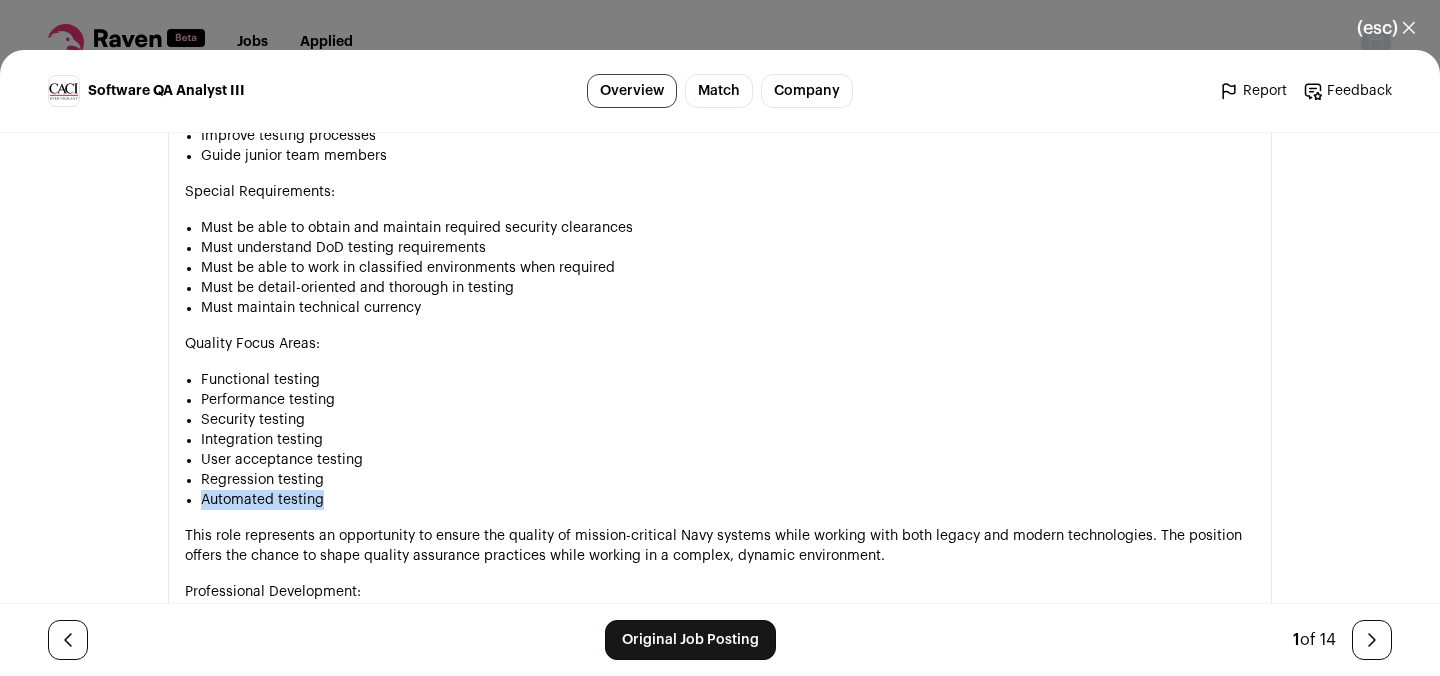 drag, startPoint x: 319, startPoint y: 487, endPoint x: 203, endPoint y: 481, distance: 116.15507 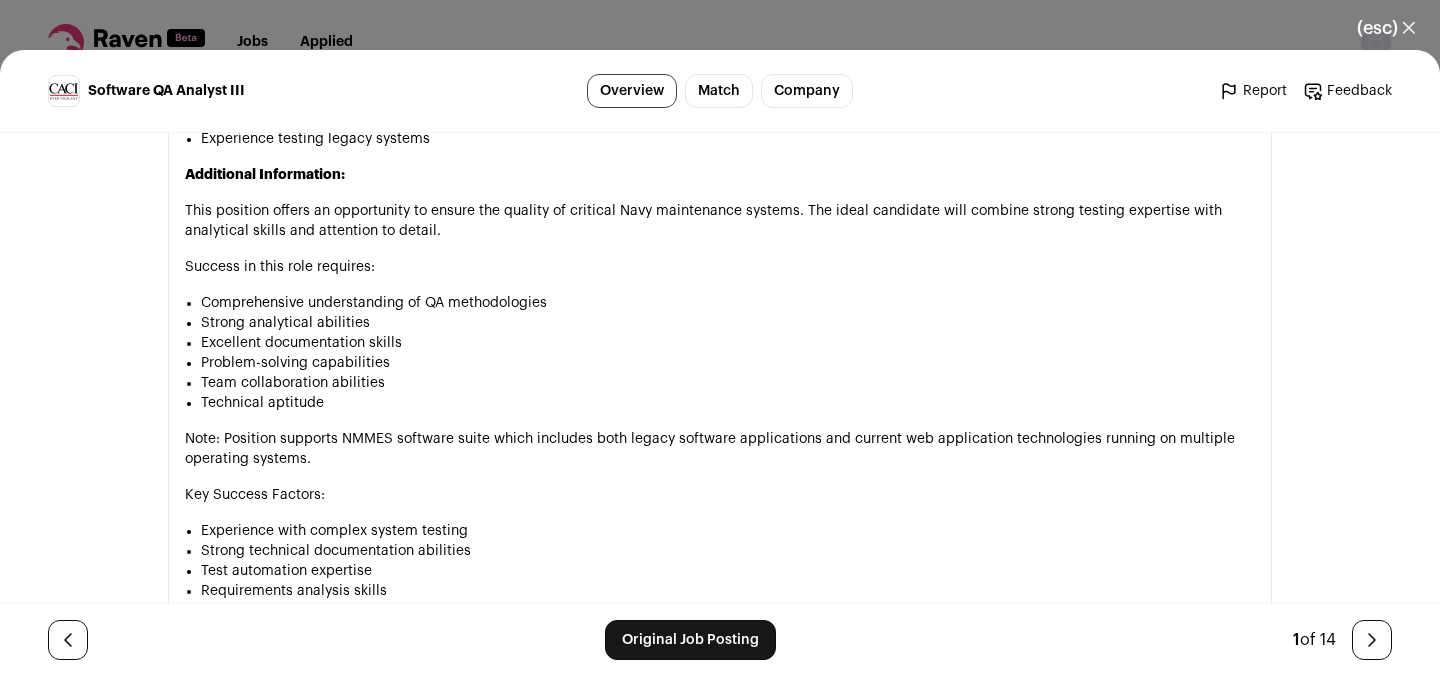 scroll, scrollTop: 2142, scrollLeft: 0, axis: vertical 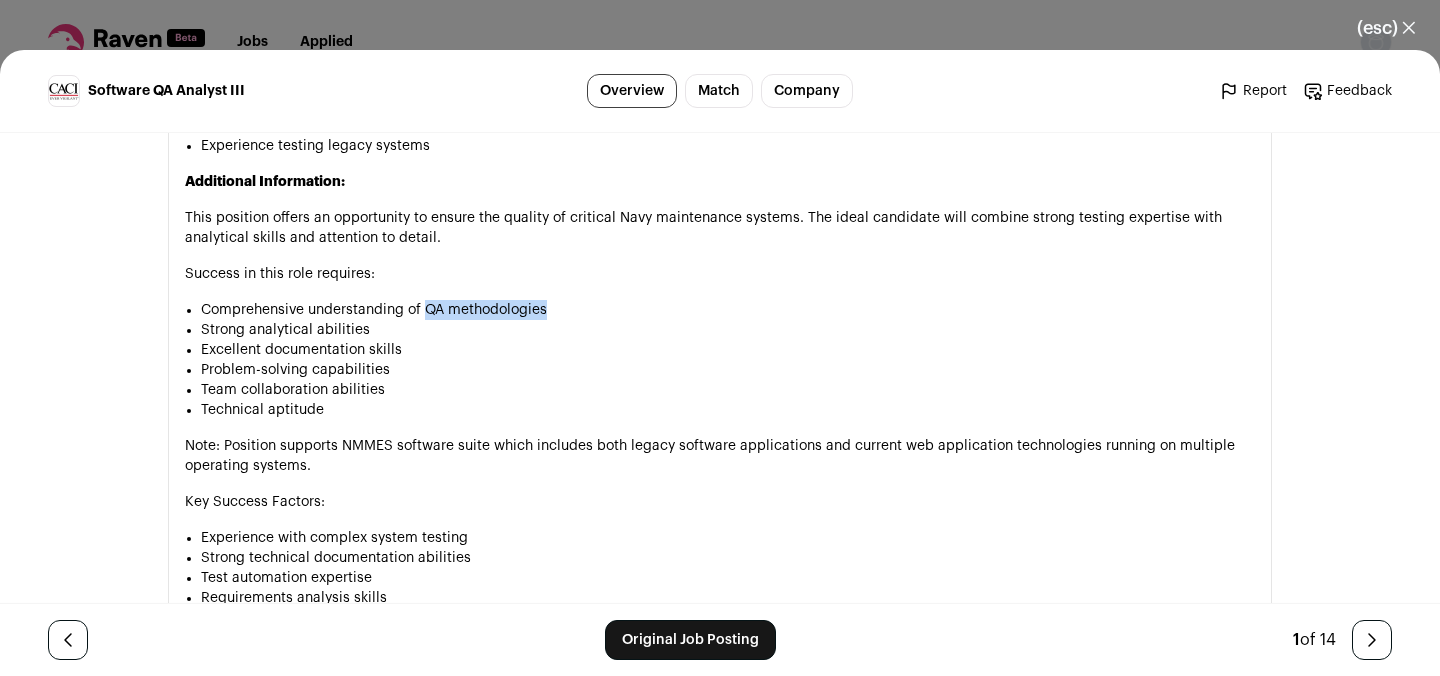 drag, startPoint x: 411, startPoint y: 293, endPoint x: 525, endPoint y: 295, distance: 114.01754 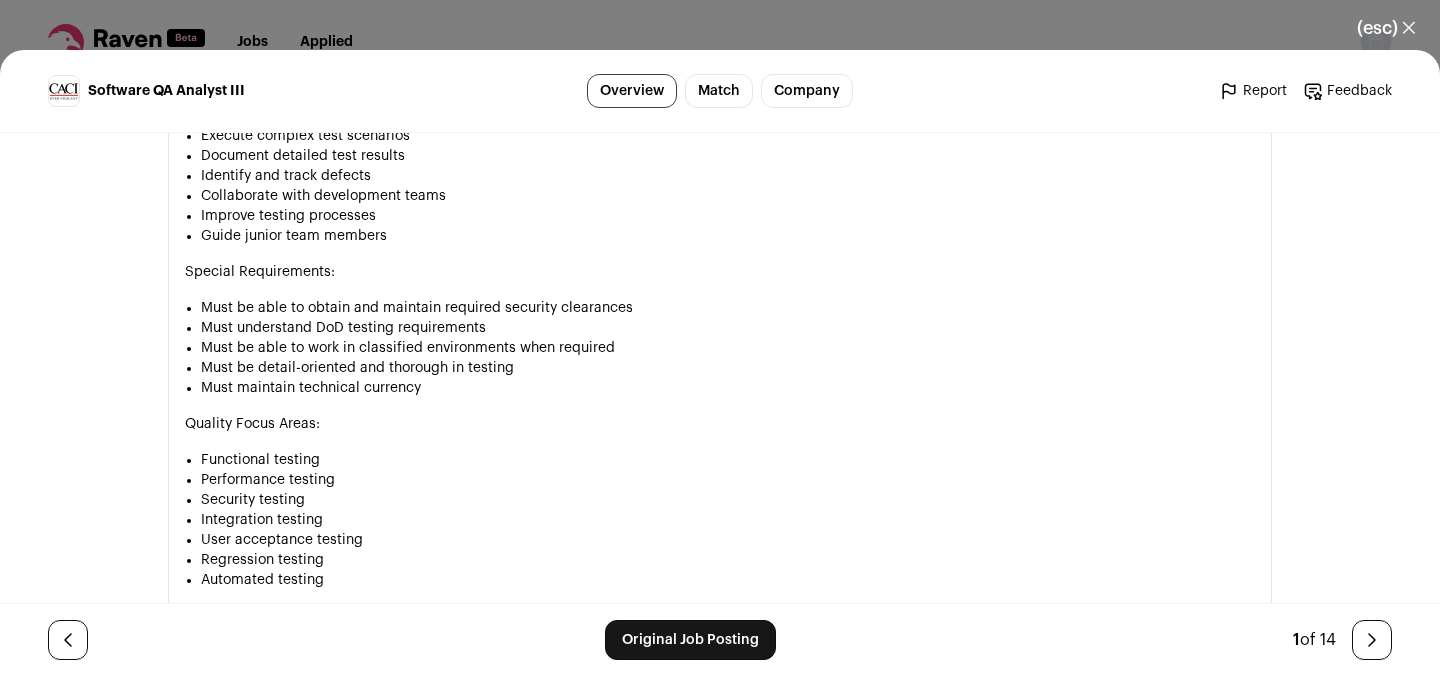 scroll, scrollTop: 2733, scrollLeft: 0, axis: vertical 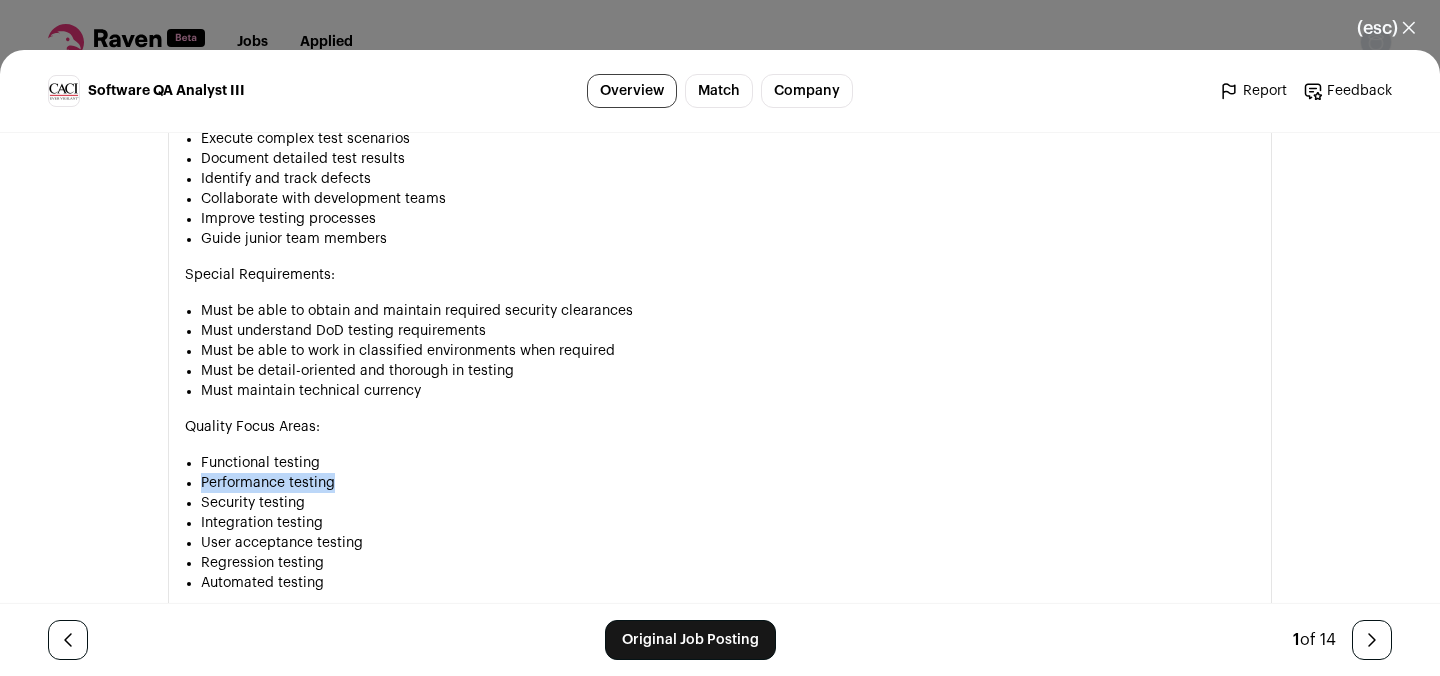 drag, startPoint x: 203, startPoint y: 467, endPoint x: 381, endPoint y: 470, distance: 178.02528 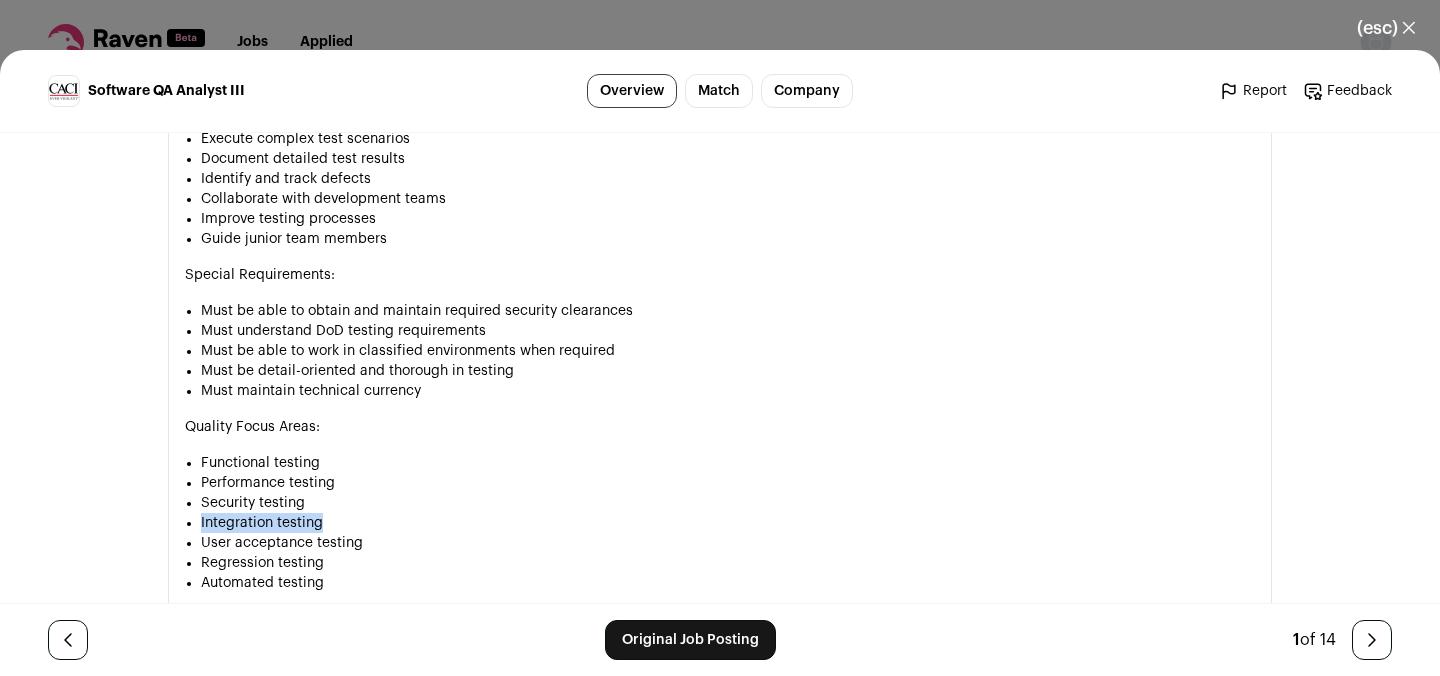 drag, startPoint x: 201, startPoint y: 510, endPoint x: 315, endPoint y: 514, distance: 114.07015 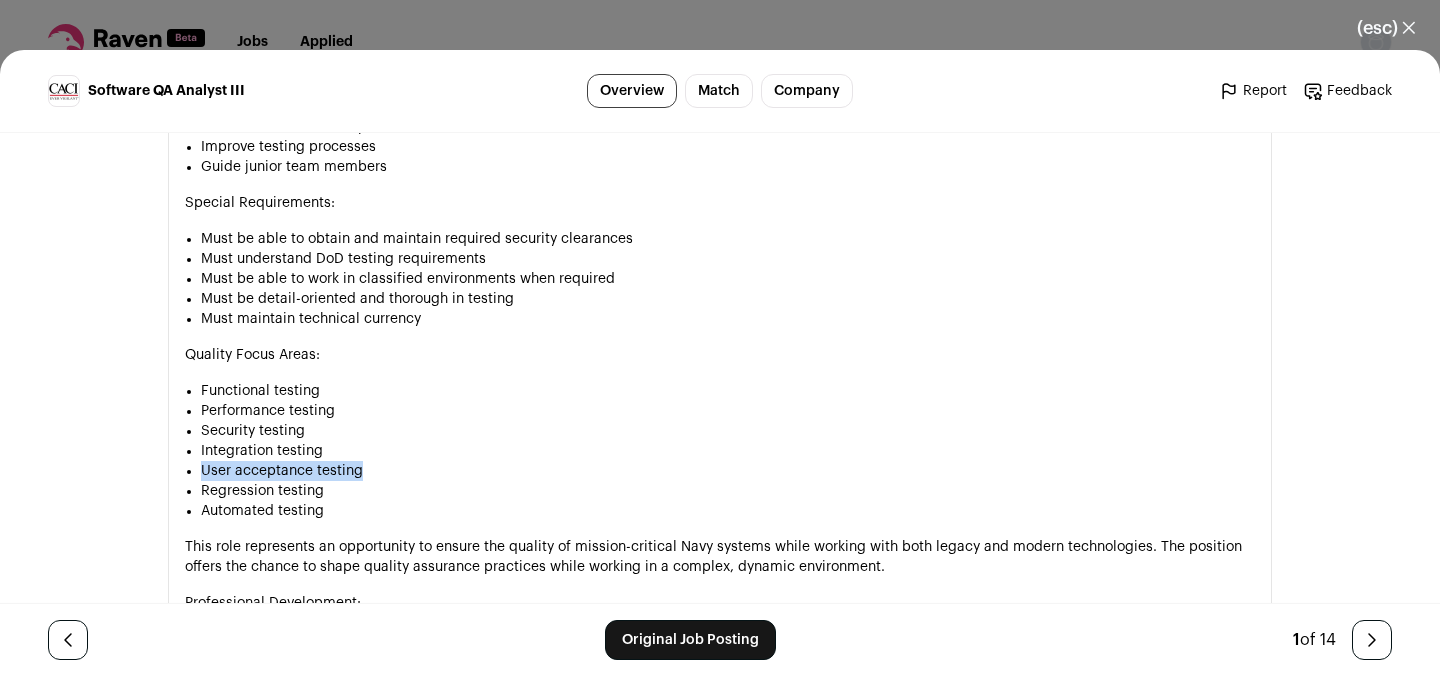 drag, startPoint x: 201, startPoint y: 454, endPoint x: 362, endPoint y: 448, distance: 161.11176 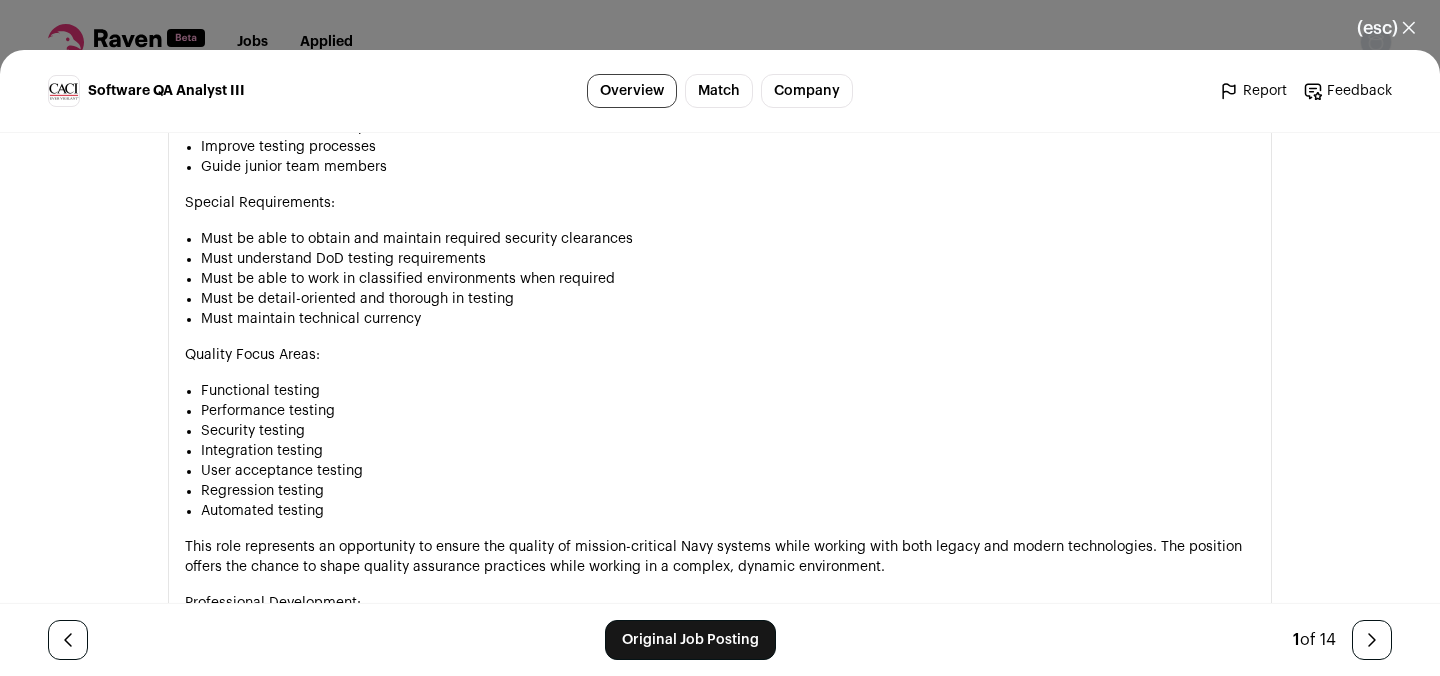 click on "Quality Focus Areas:" at bounding box center (720, 355) 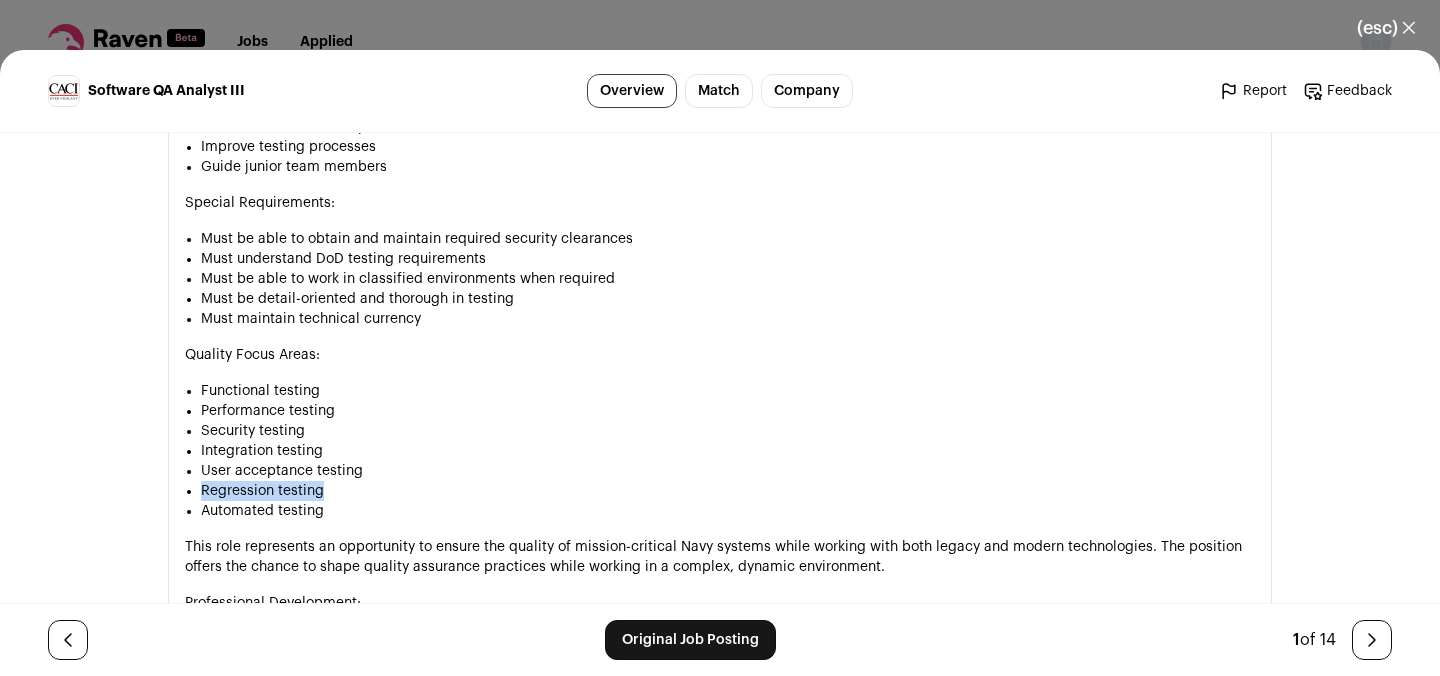 drag, startPoint x: 320, startPoint y: 477, endPoint x: 202, endPoint y: 469, distance: 118.270874 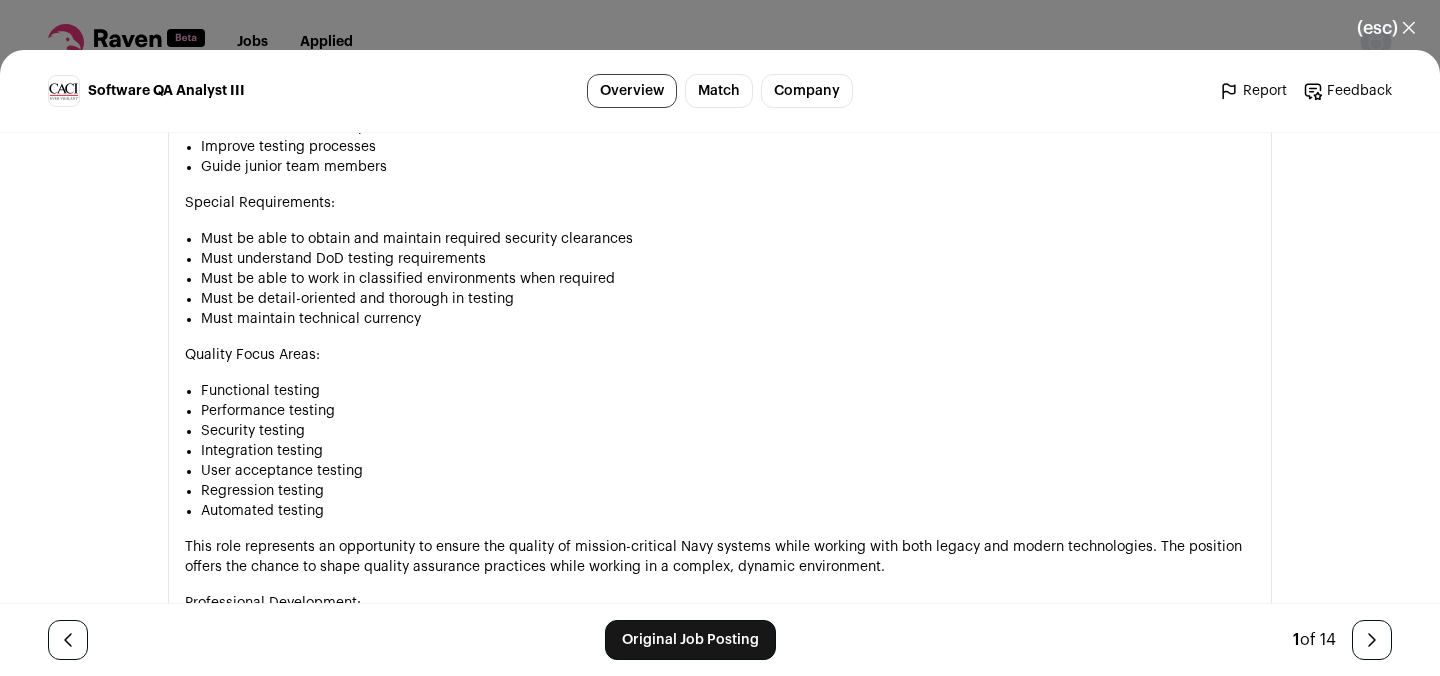 click on "User acceptance testing" at bounding box center (728, 471) 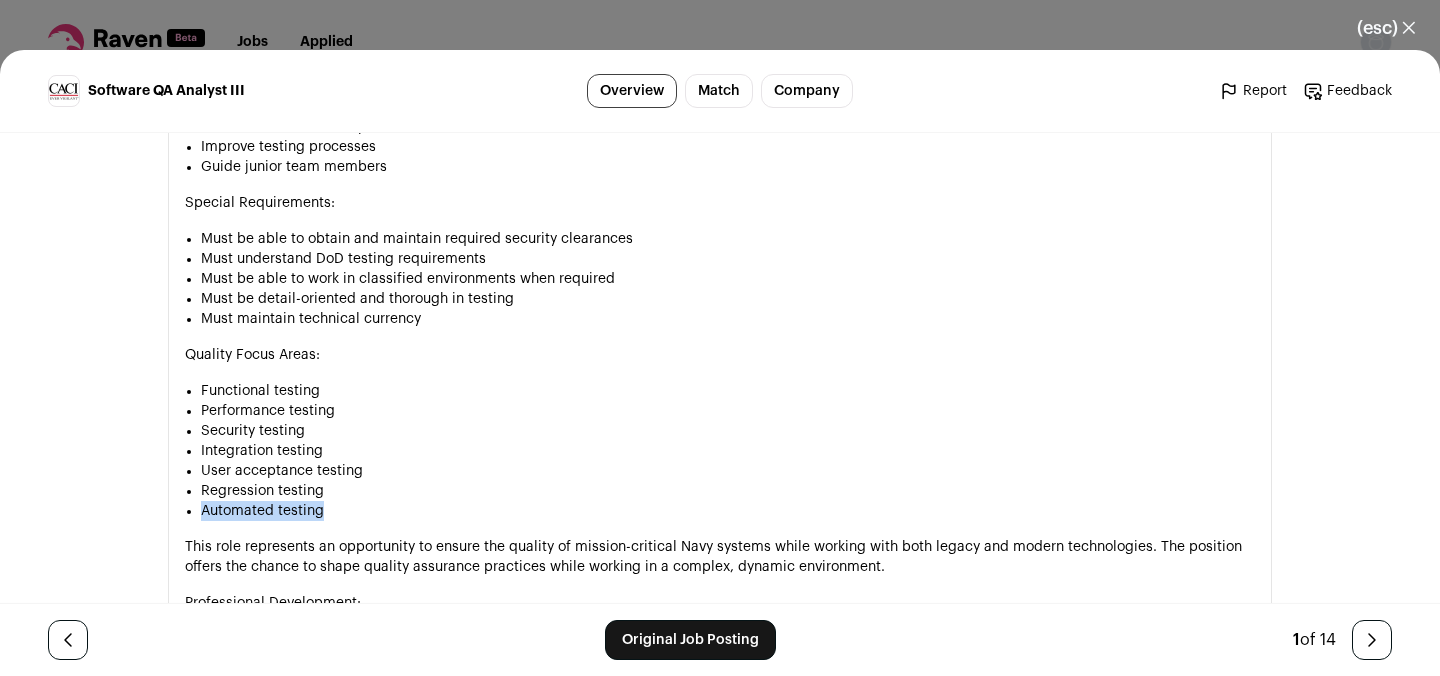 drag, startPoint x: 319, startPoint y: 500, endPoint x: 180, endPoint y: 497, distance: 139.03236 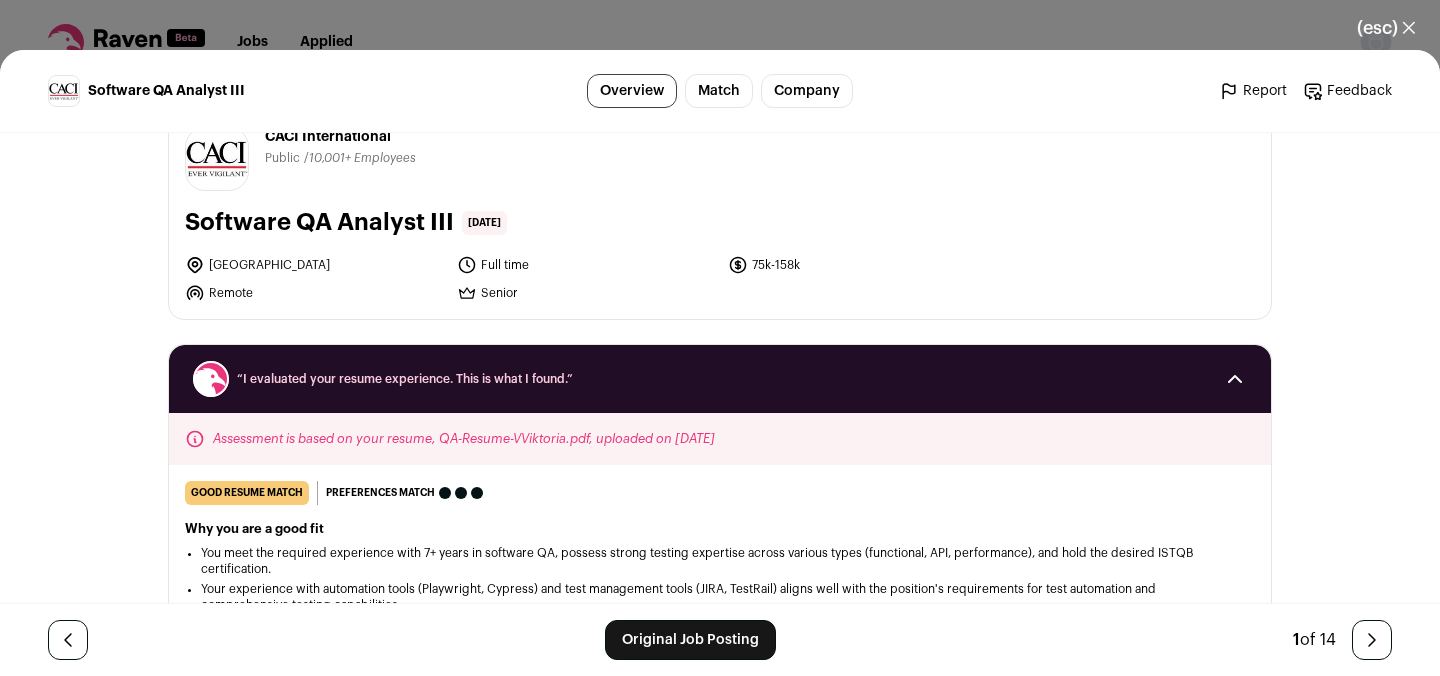 scroll, scrollTop: 0, scrollLeft: 0, axis: both 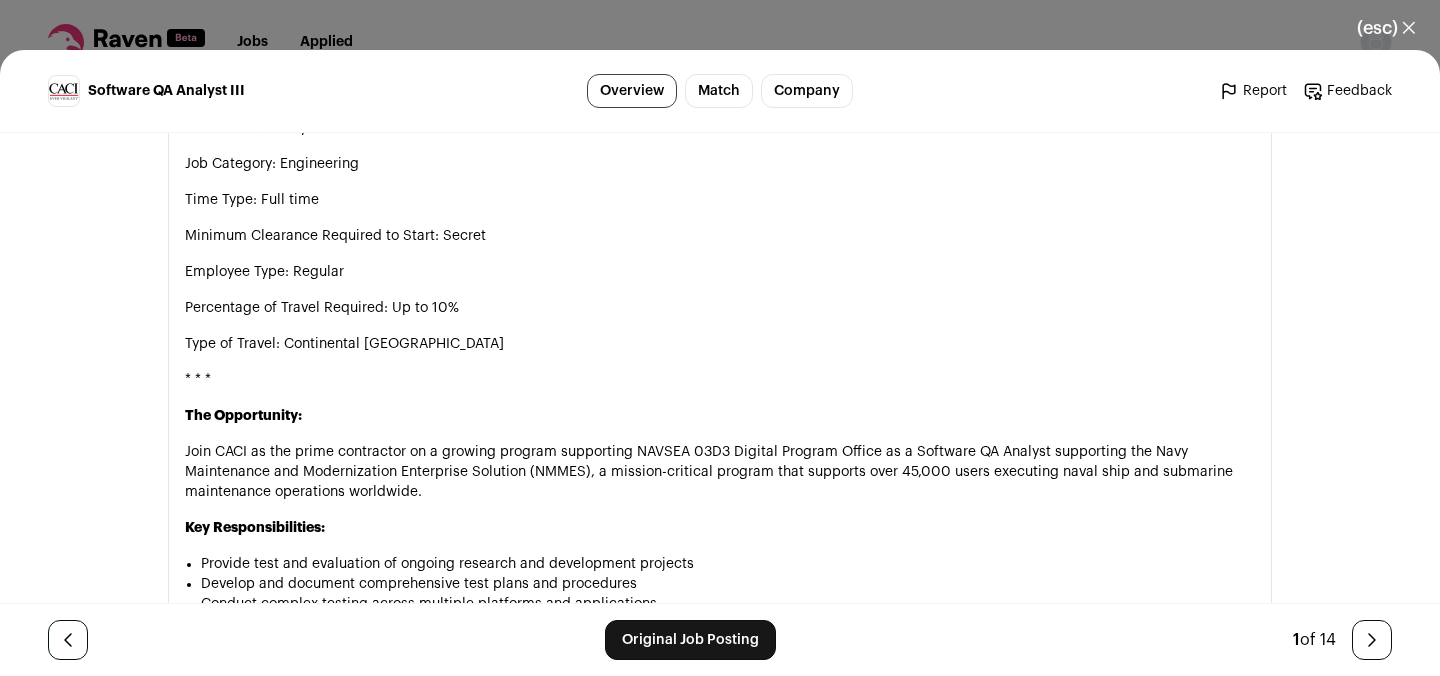 click on "Percentage of Travel Required: Up to 10%" at bounding box center [720, 308] 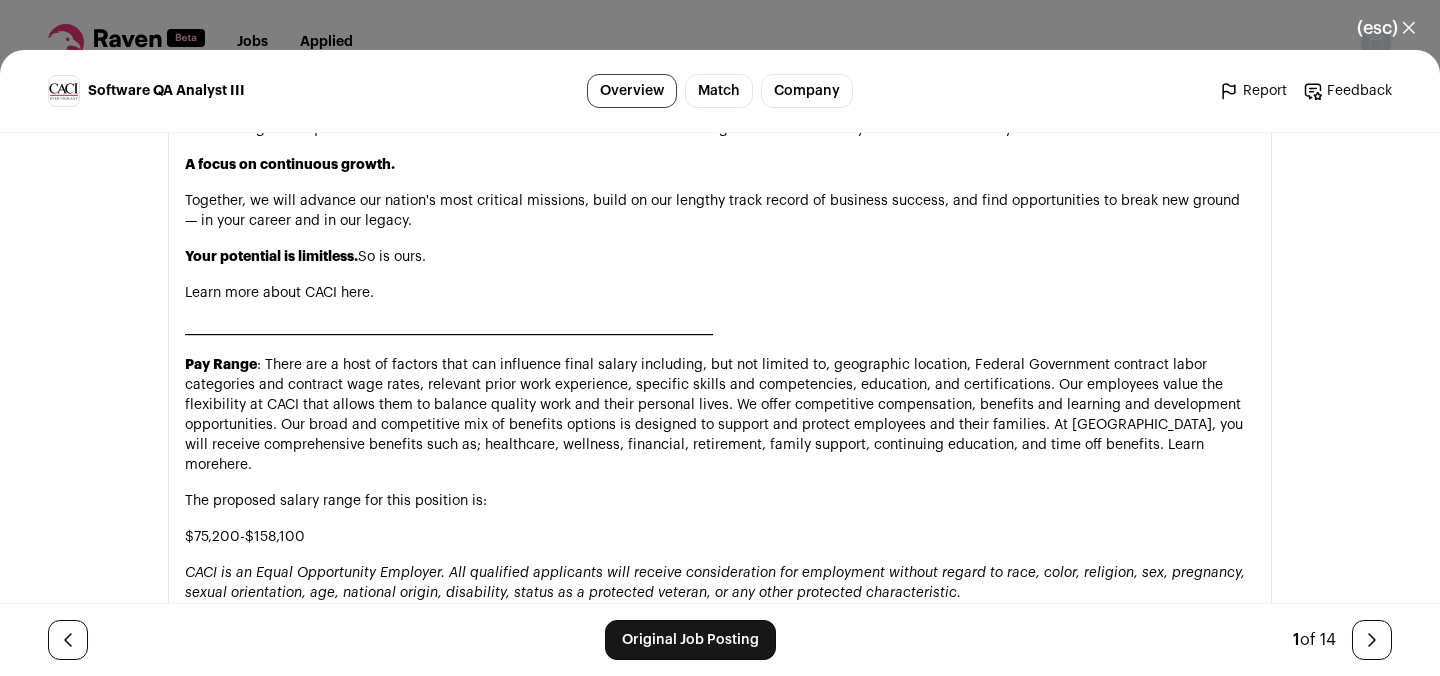 scroll, scrollTop: 3681, scrollLeft: 0, axis: vertical 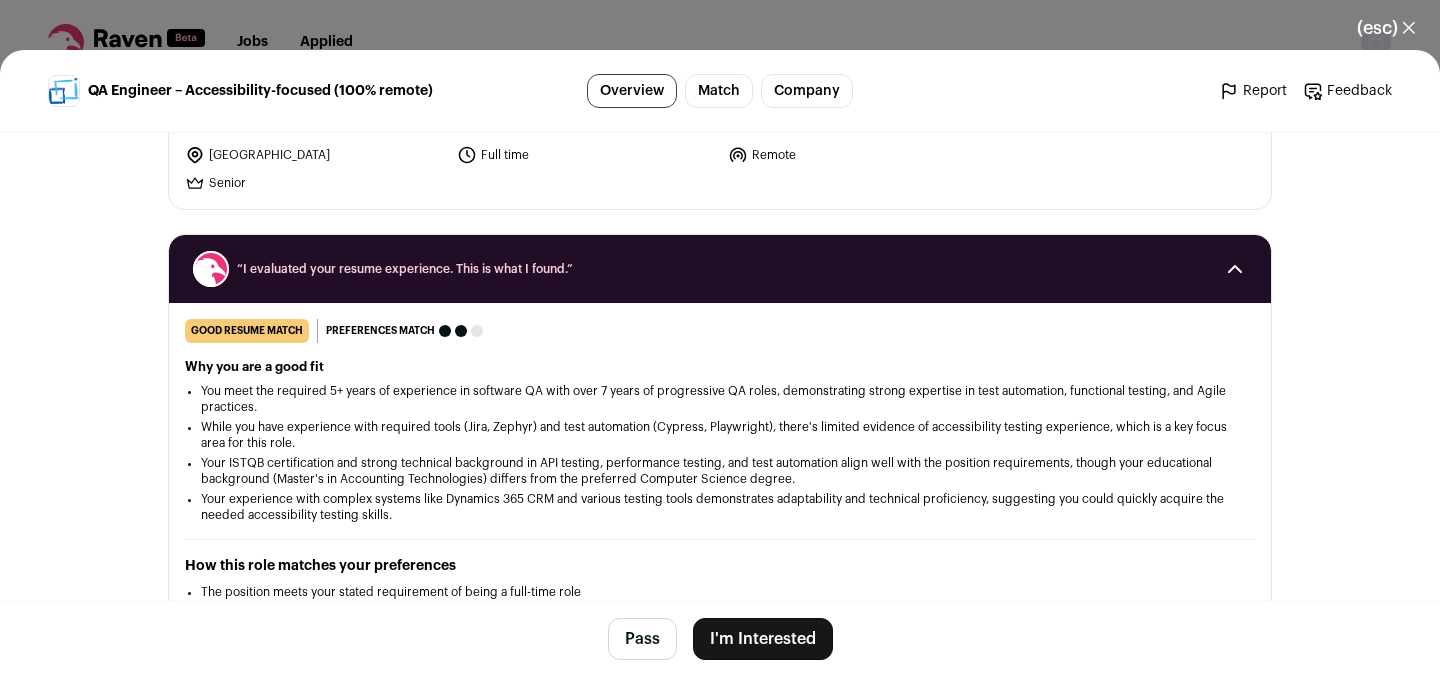 click on "I'm Interested" at bounding box center (763, 639) 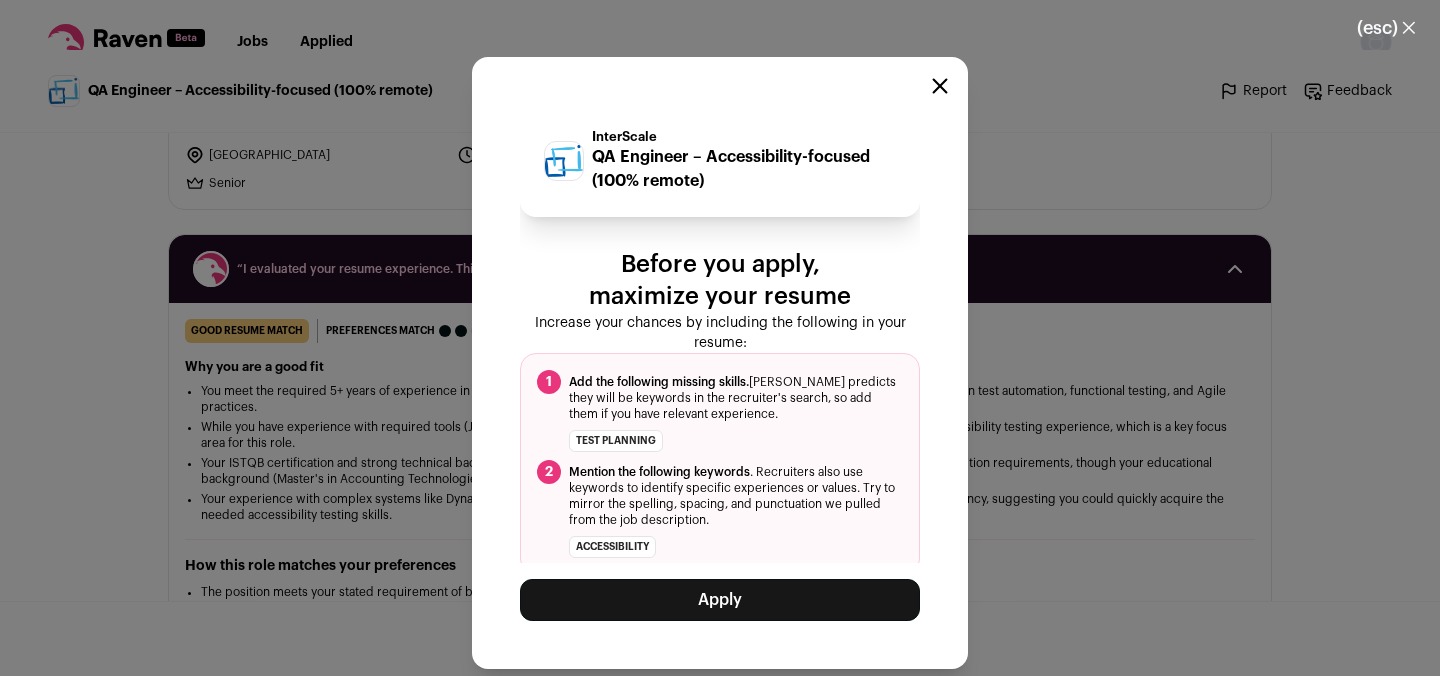 scroll, scrollTop: 13, scrollLeft: 0, axis: vertical 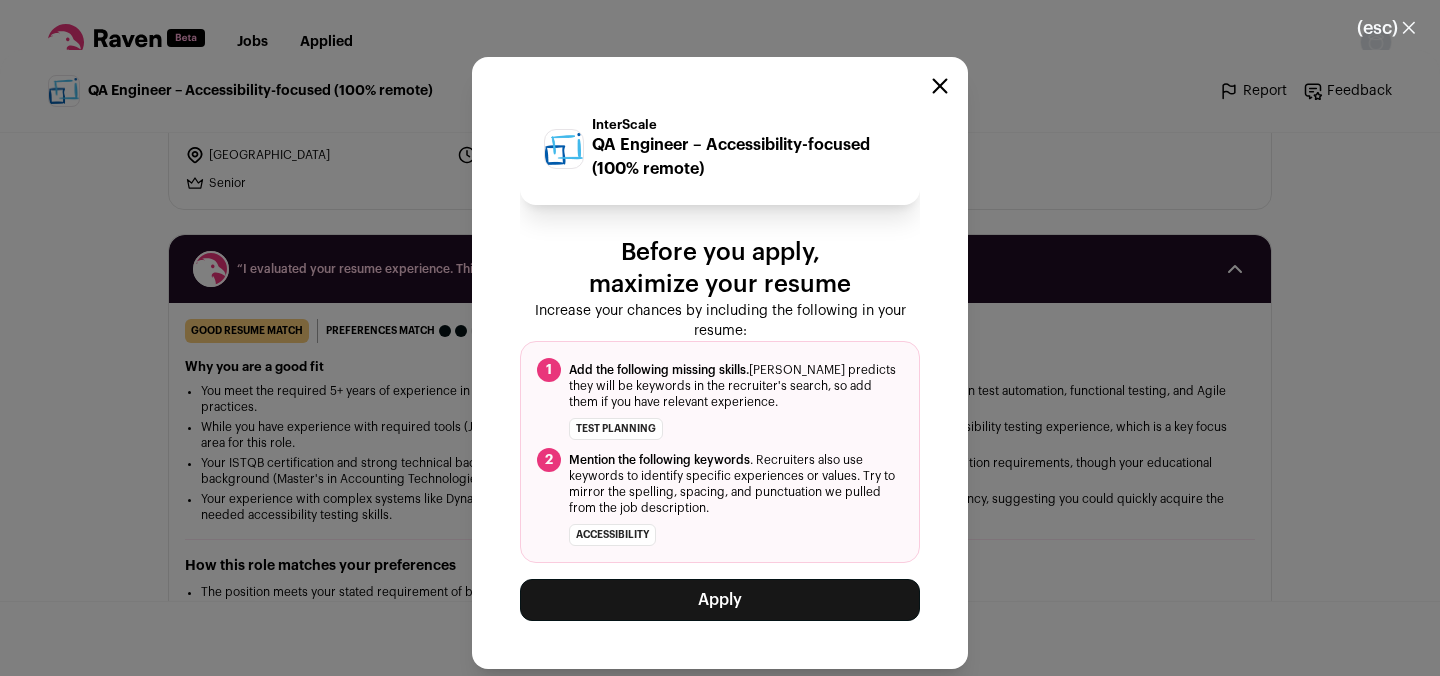 click on "Apply" at bounding box center (720, 600) 